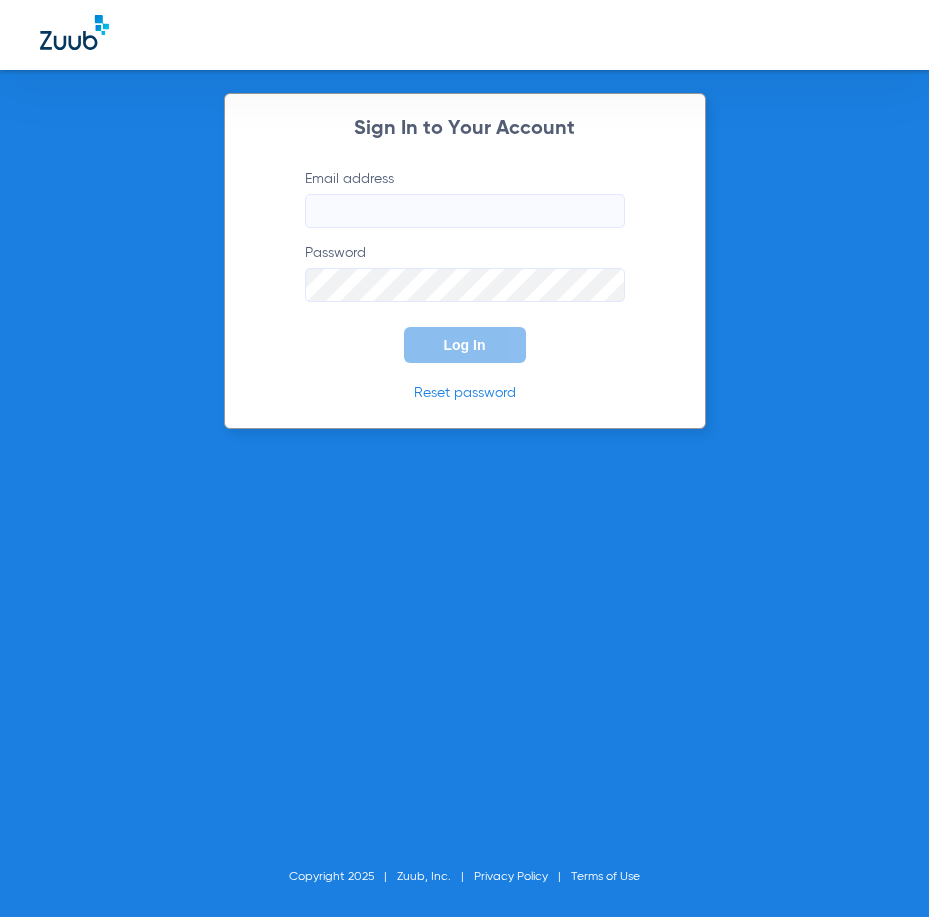 scroll, scrollTop: 0, scrollLeft: 0, axis: both 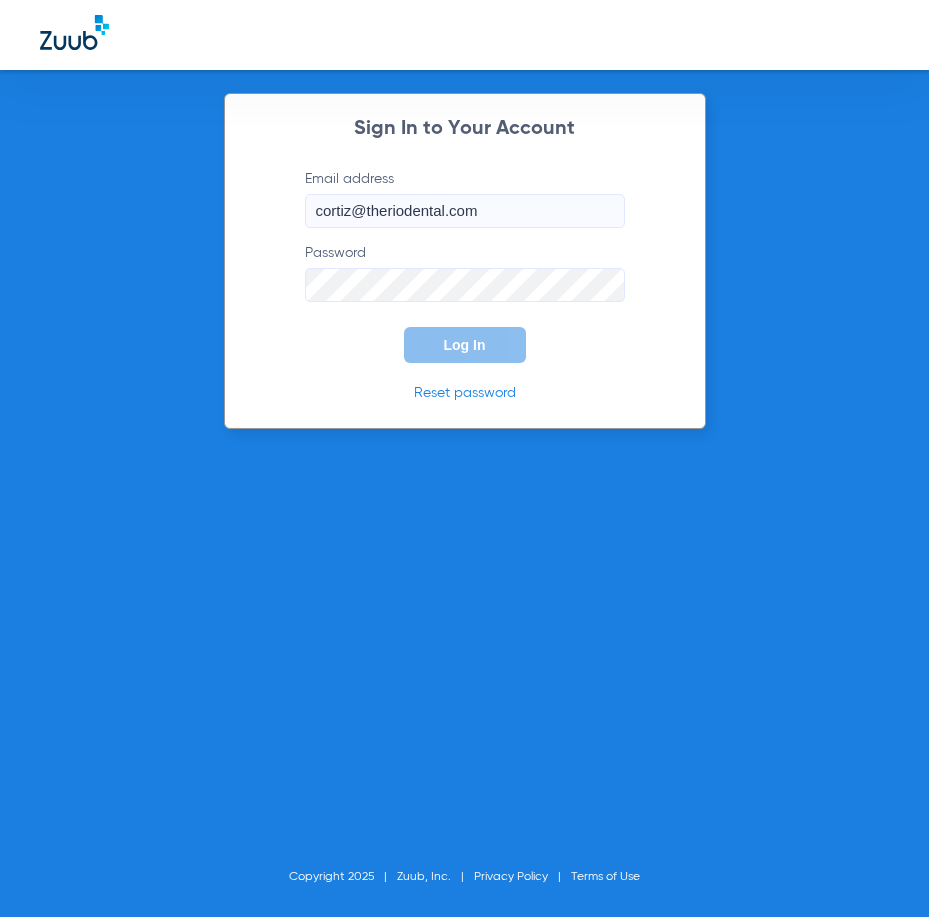 type on "cortiz@theriodental.com" 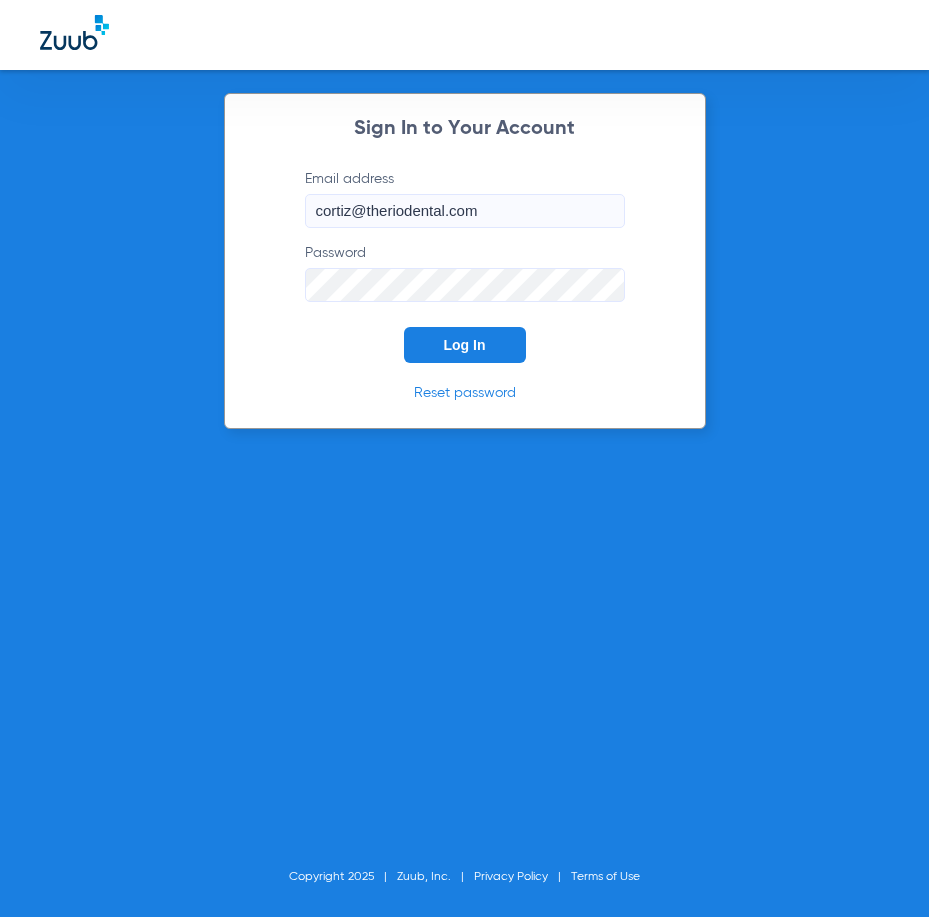 click on "Log In" 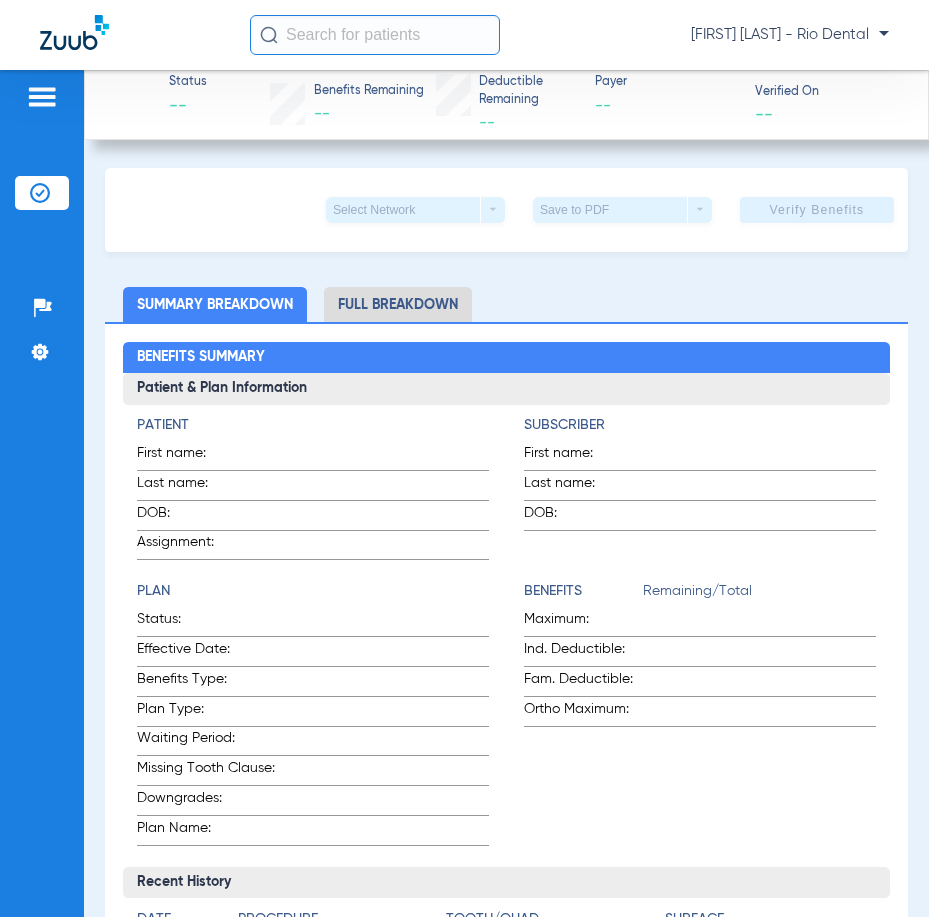 click 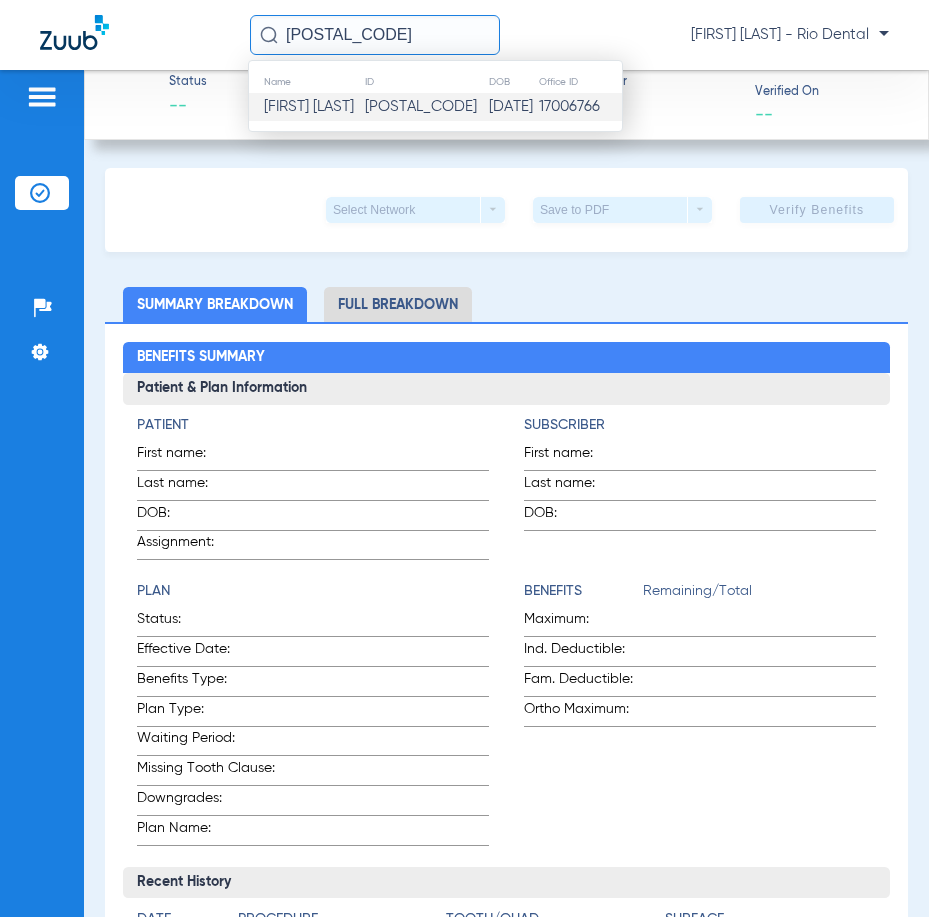 type on "47440" 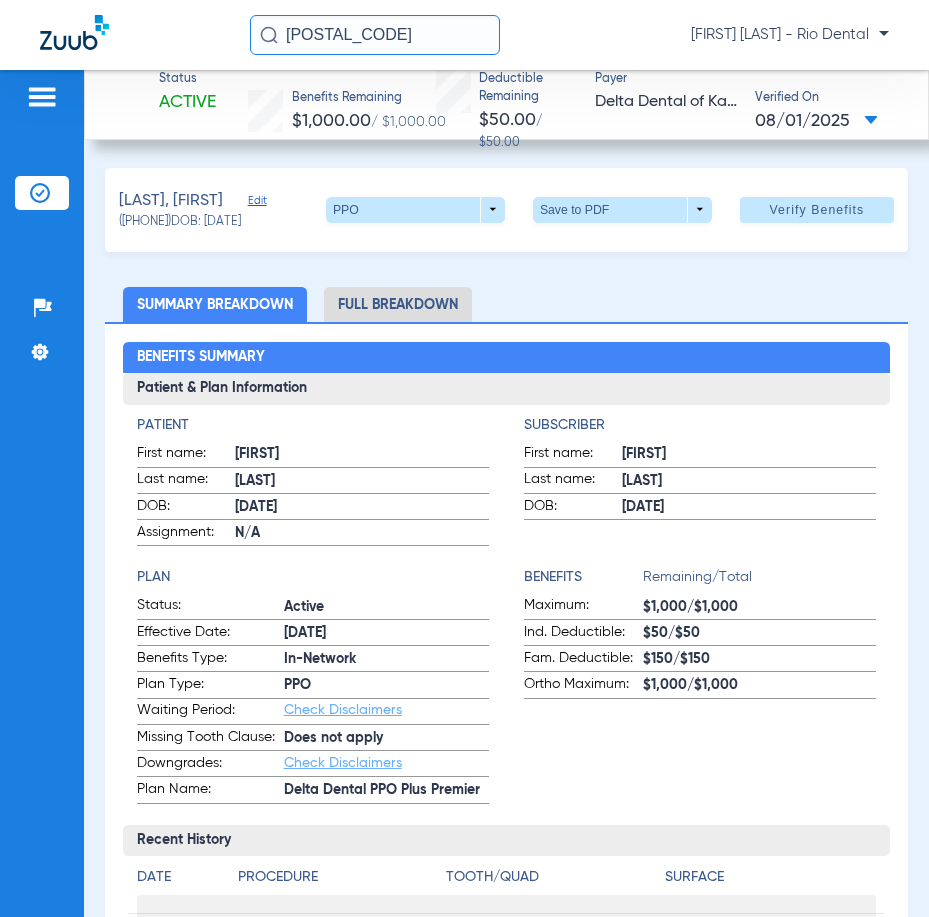 click on "Verify Benefits" 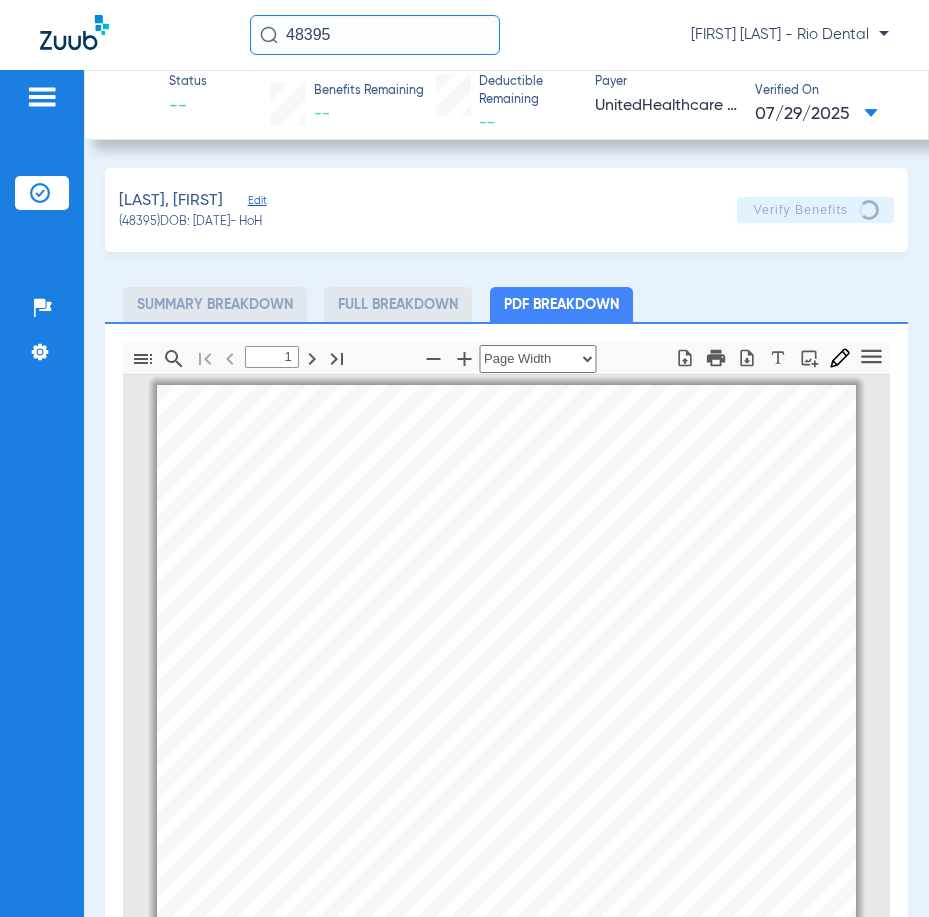 select on "page-width" 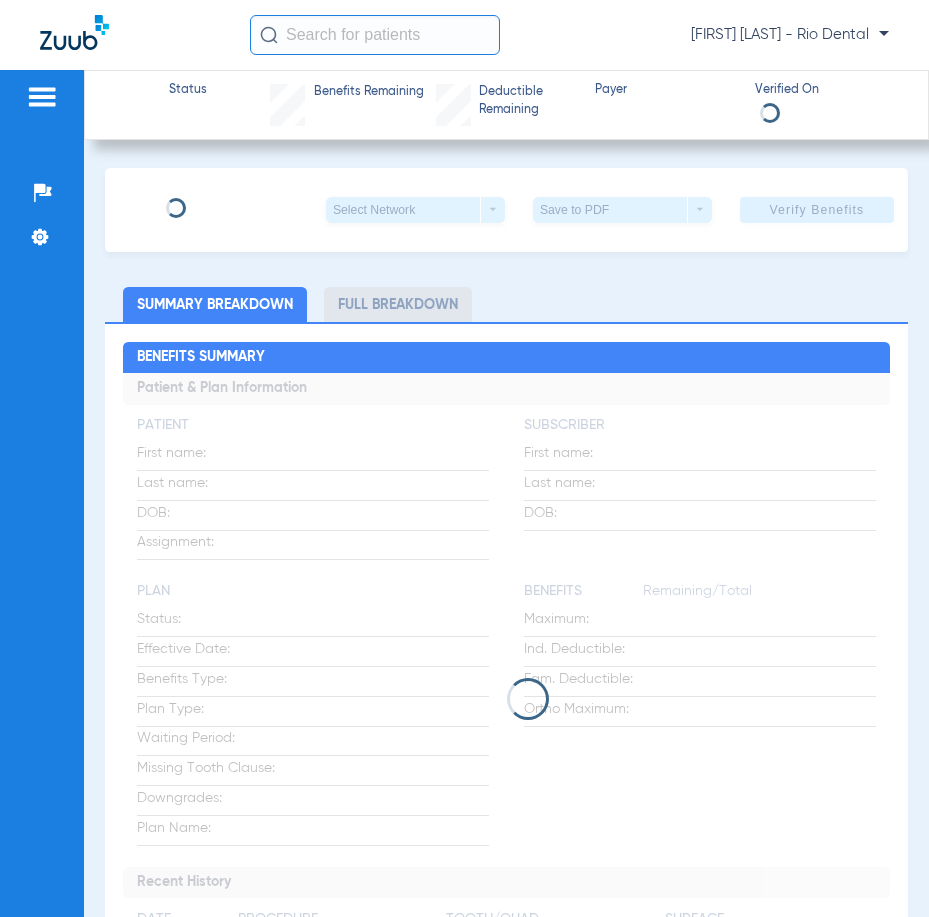 scroll, scrollTop: 0, scrollLeft: 0, axis: both 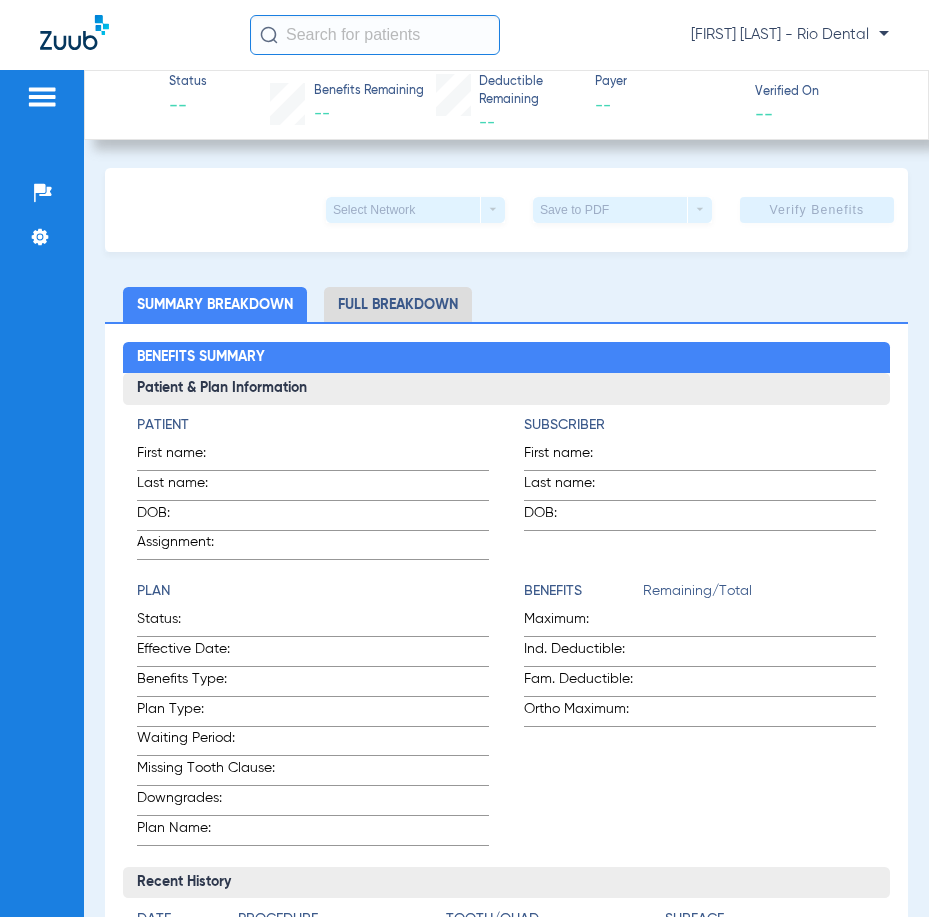 click 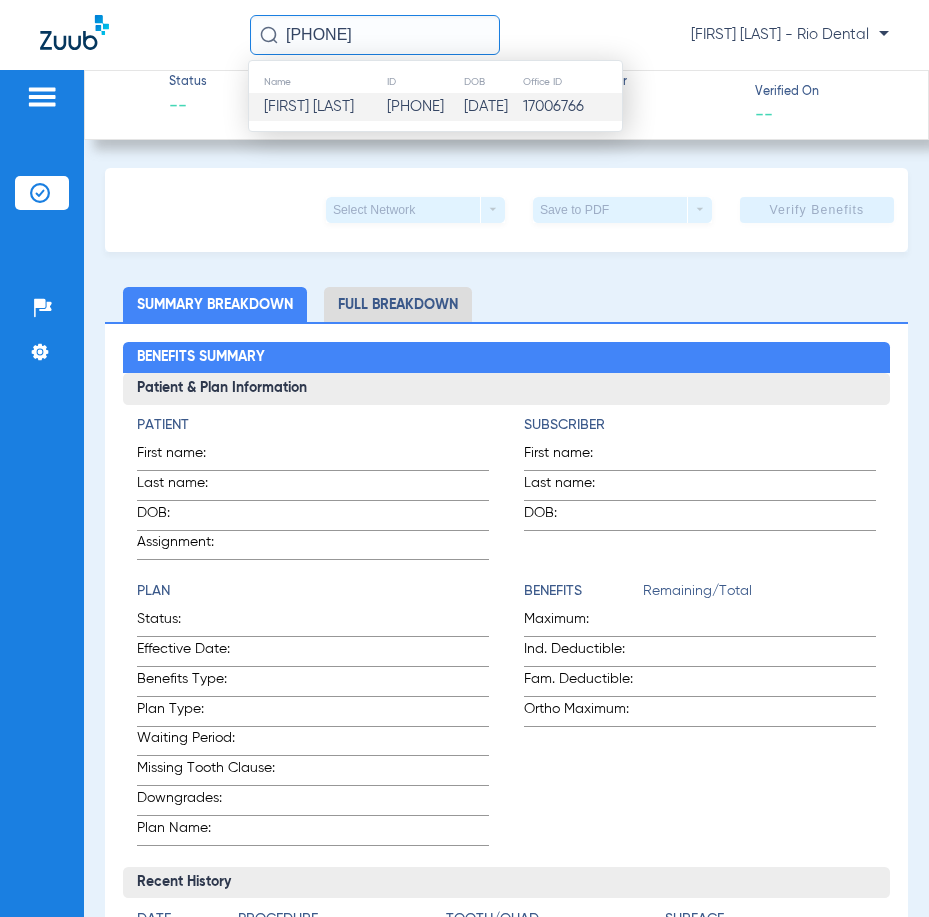 type on "9113" 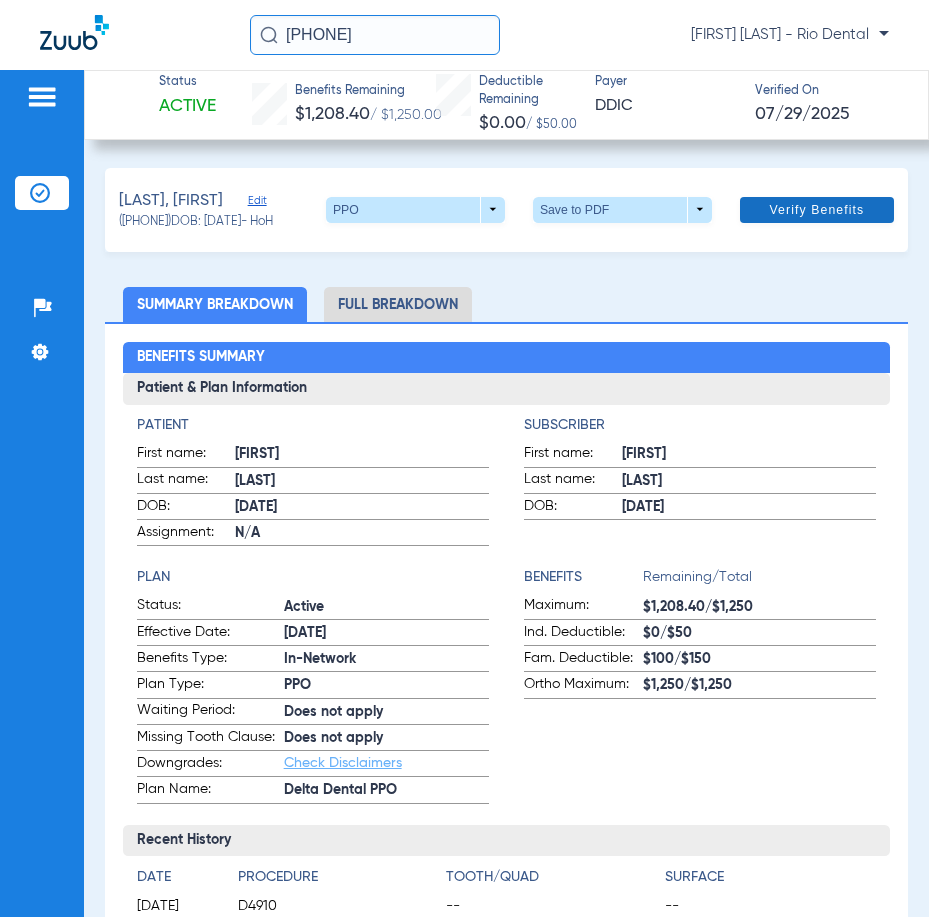 click on "Verify Benefits" 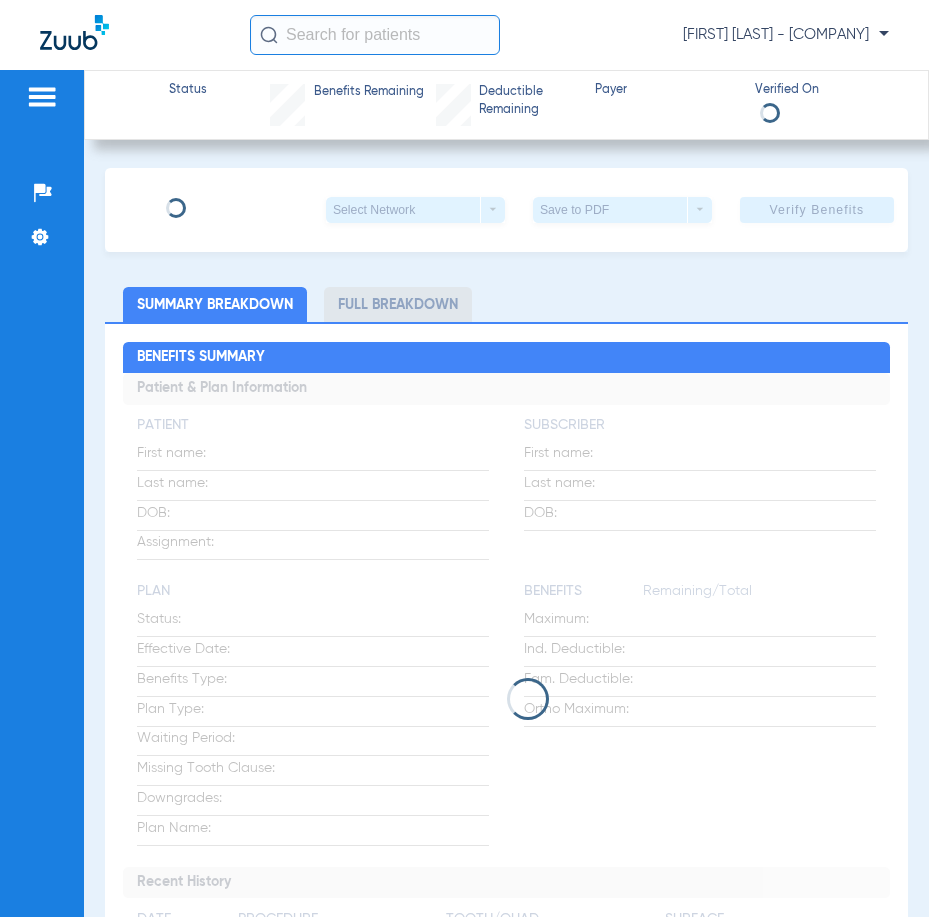 scroll, scrollTop: 0, scrollLeft: 0, axis: both 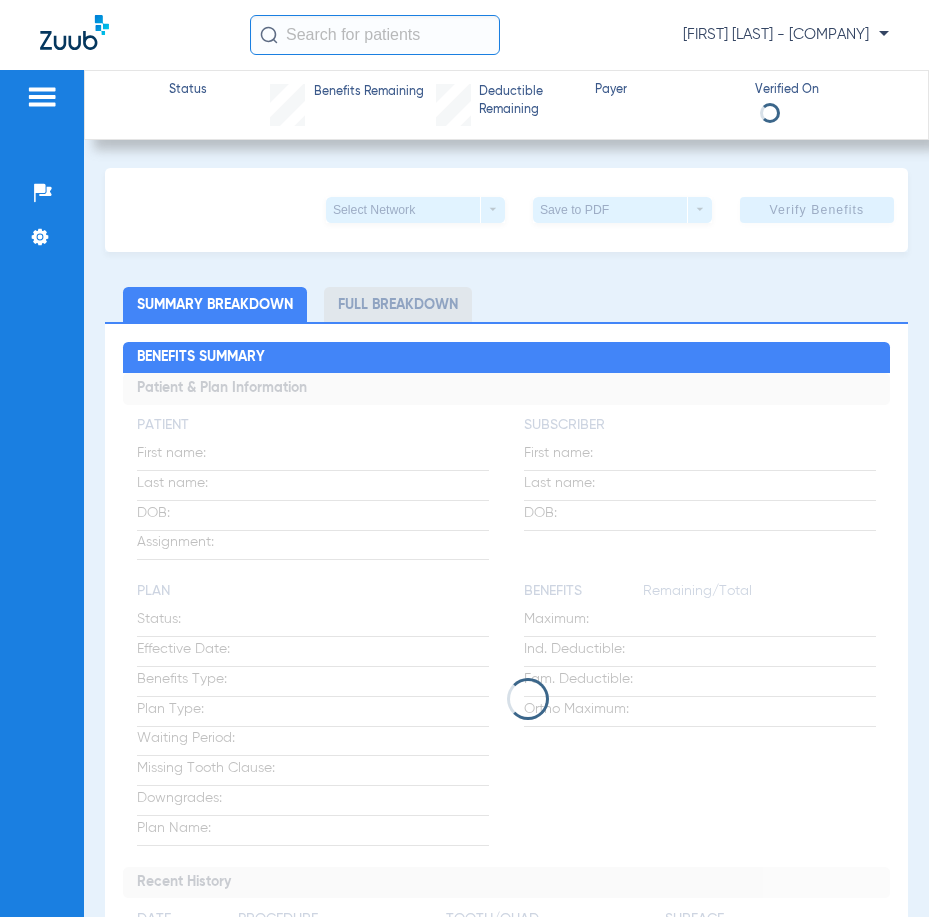 click 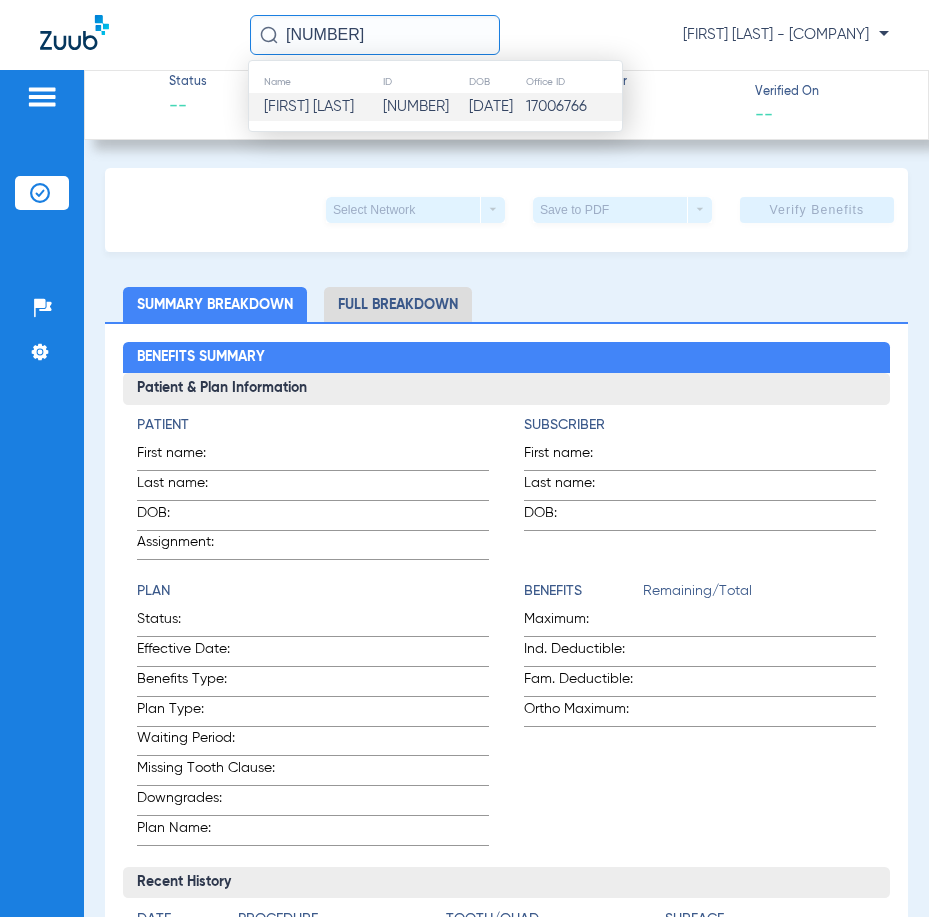 type on "112473" 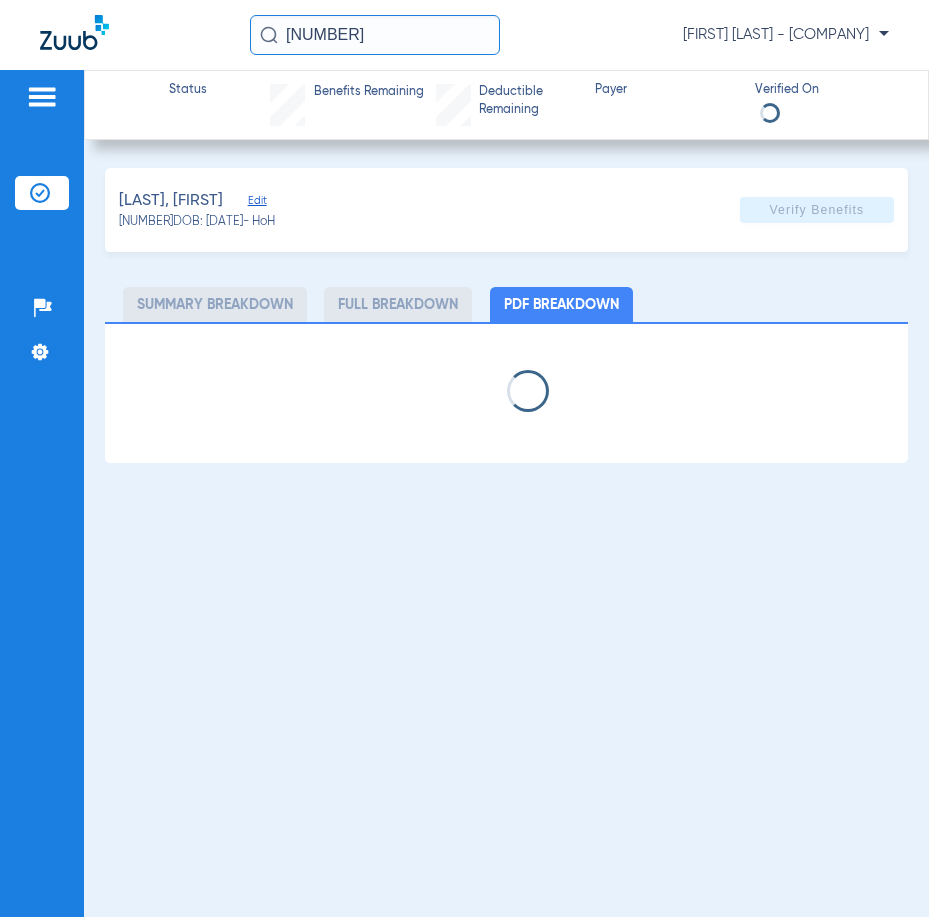 select on "page-width" 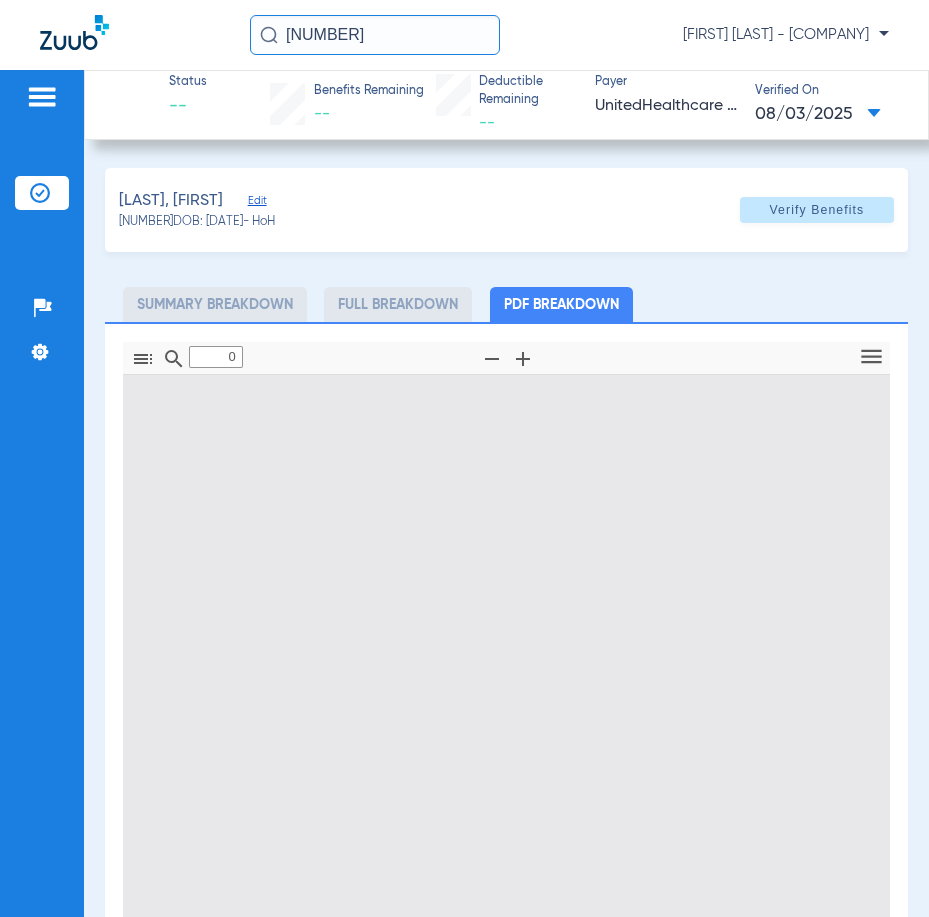 type on "1" 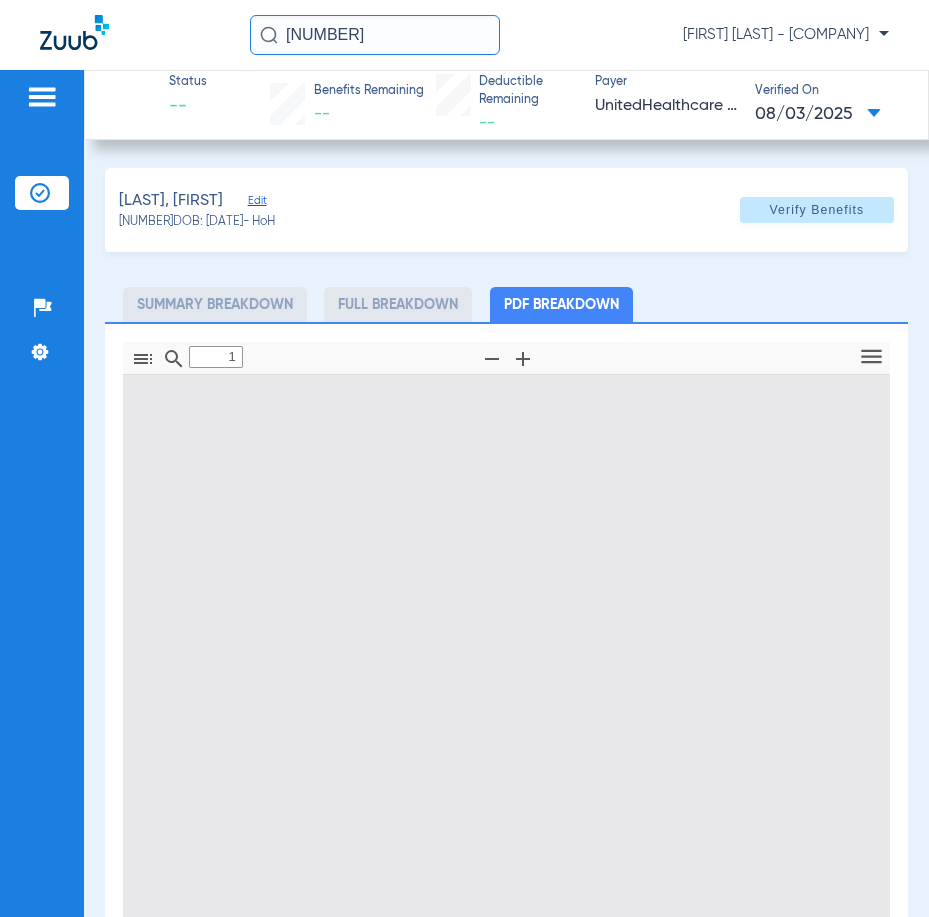 scroll, scrollTop: 10, scrollLeft: 0, axis: vertical 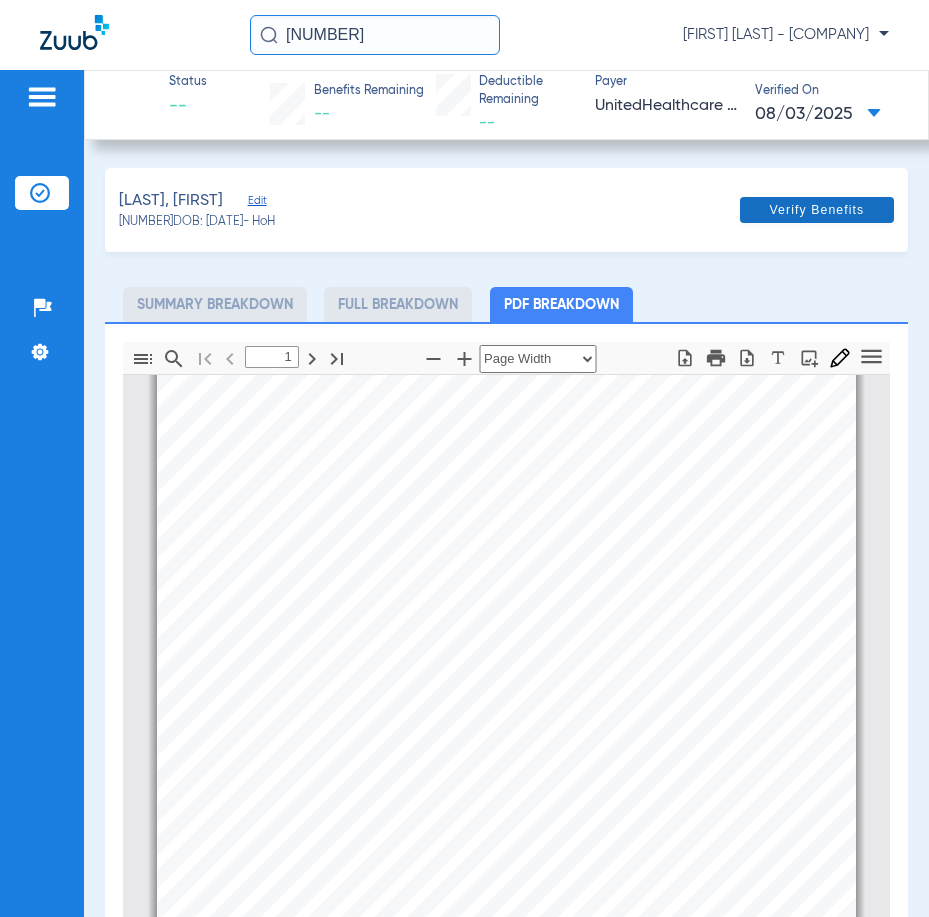 click on "Verify Benefits" 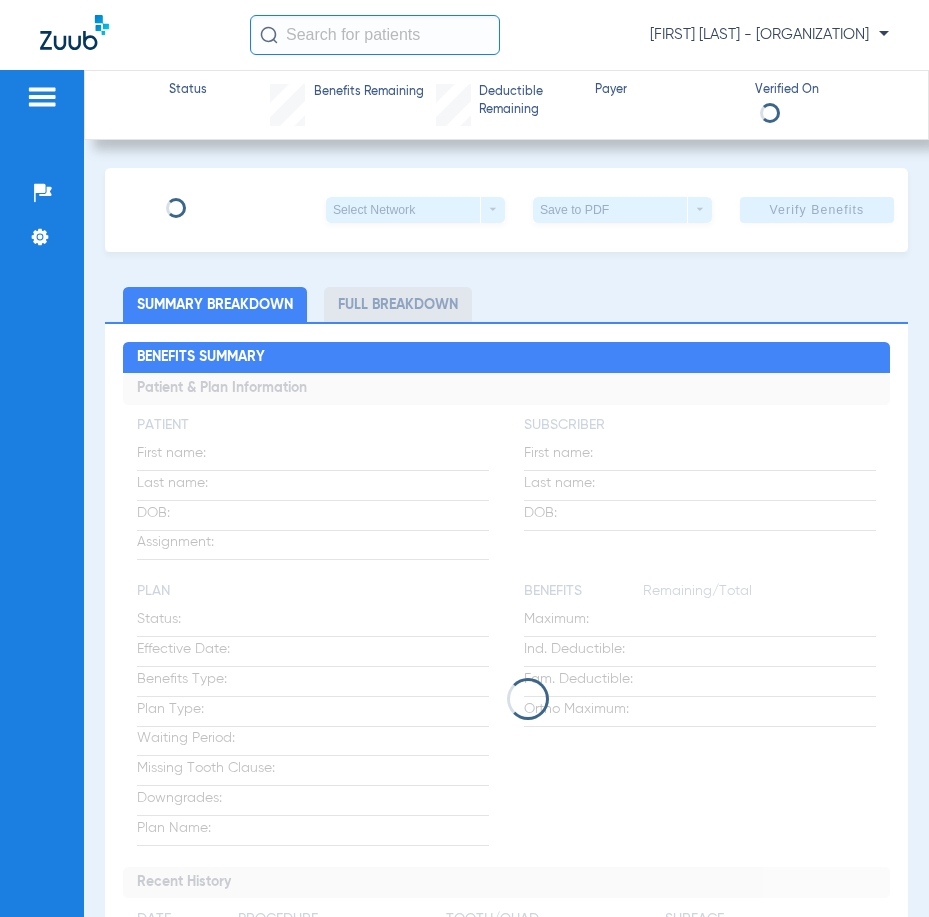 scroll, scrollTop: 0, scrollLeft: 0, axis: both 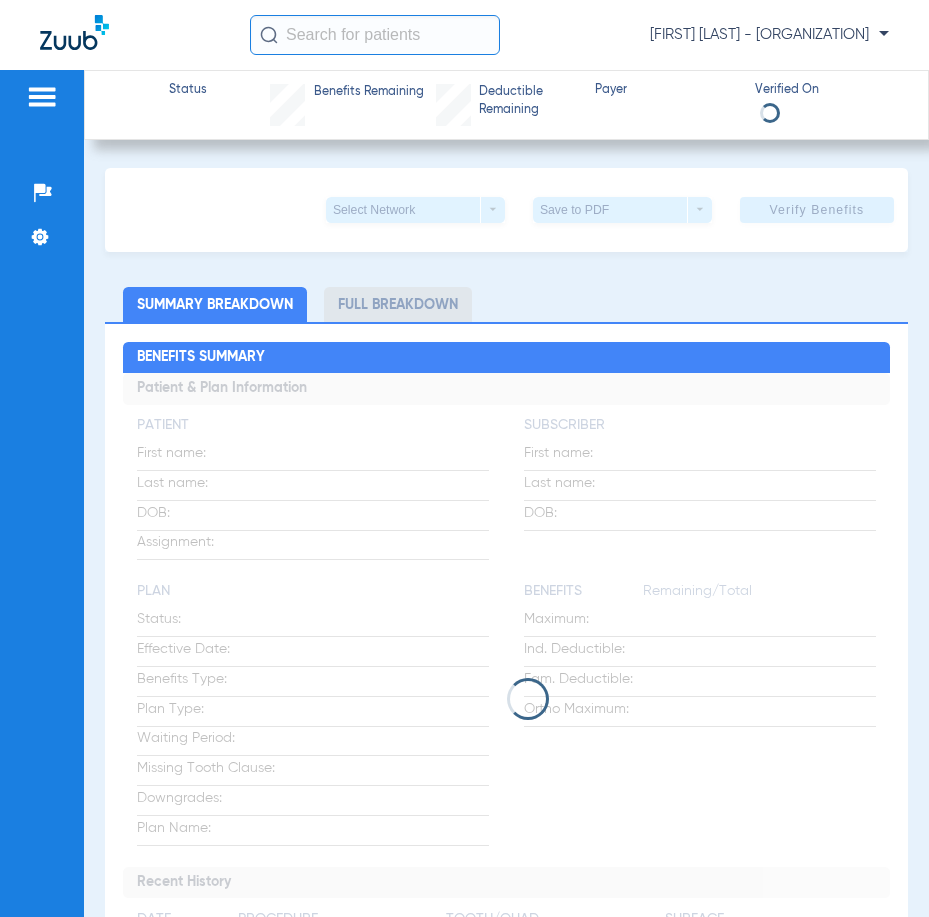 click 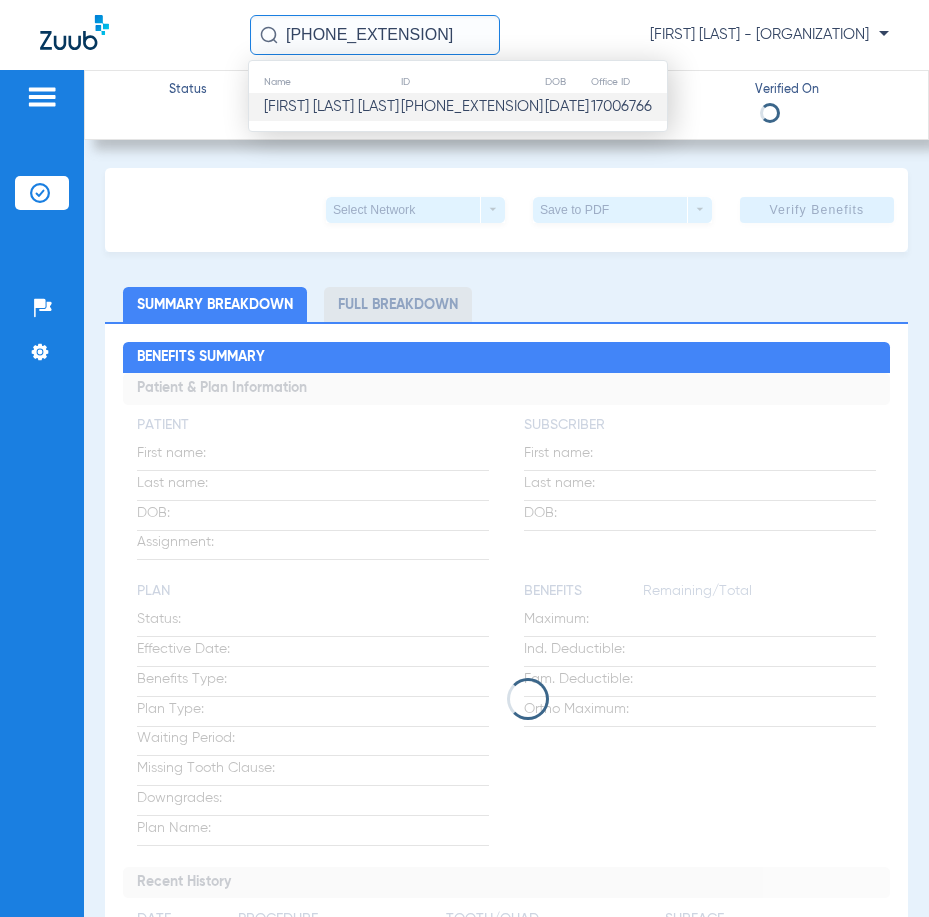 type on "[PHONE_EXTENSION]" 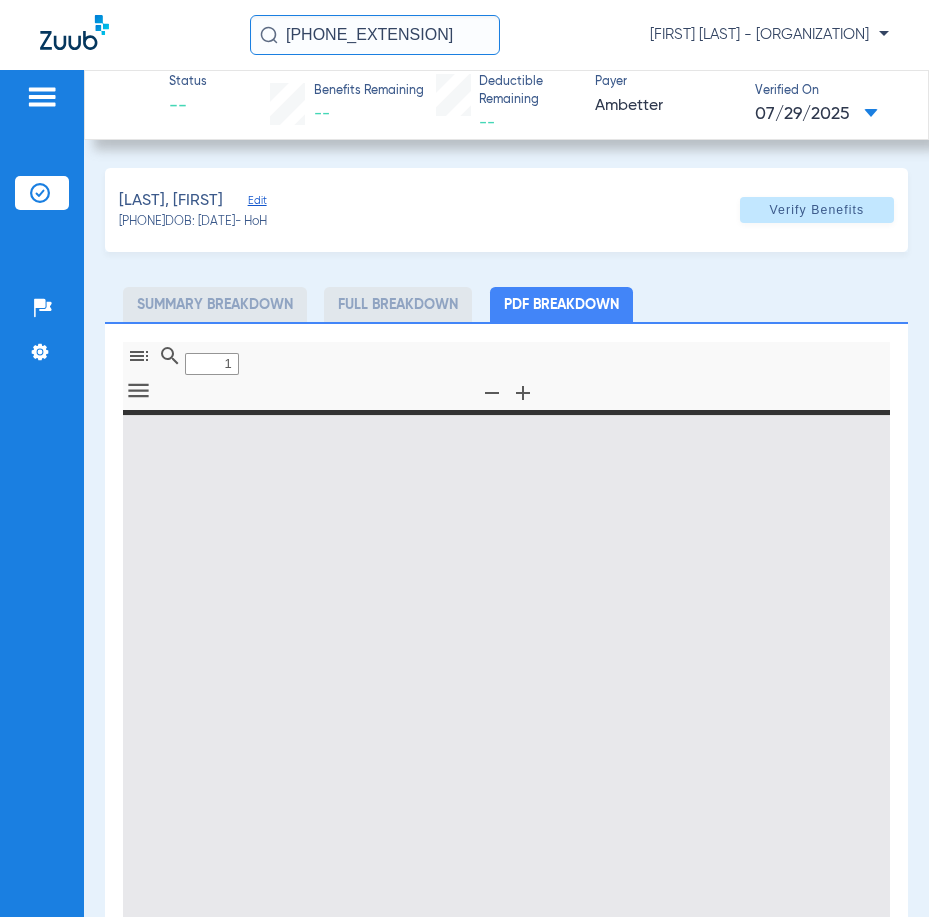 type on "0" 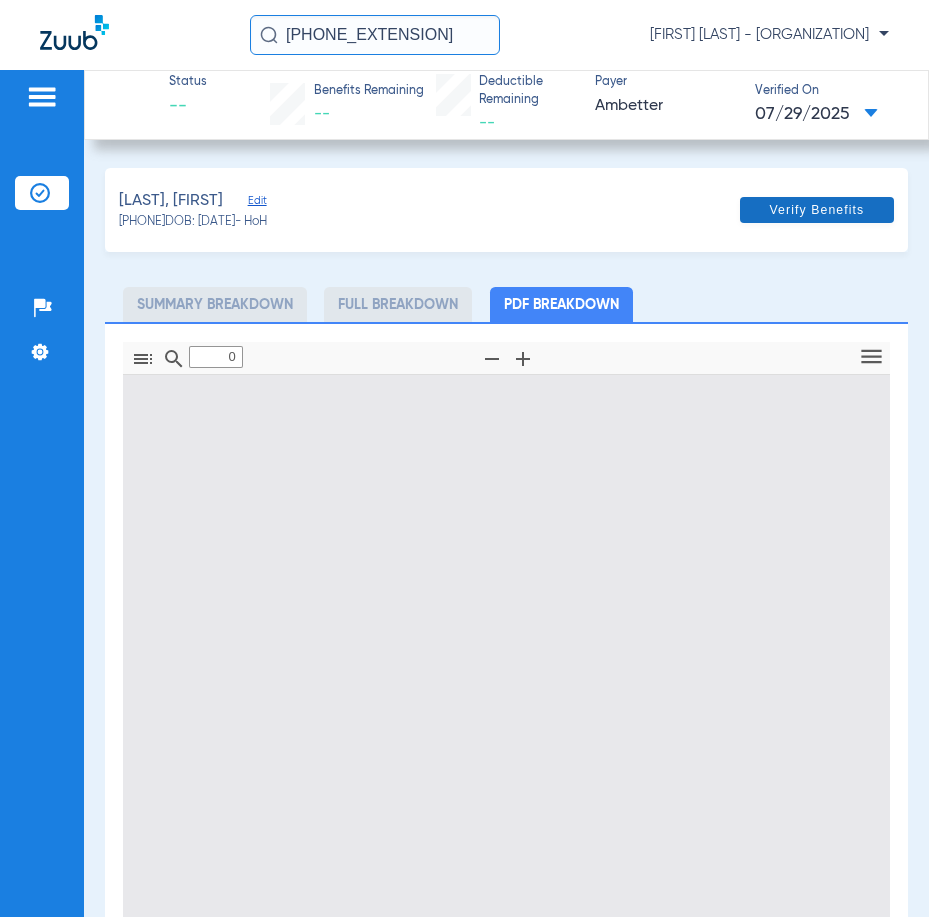 type on "1" 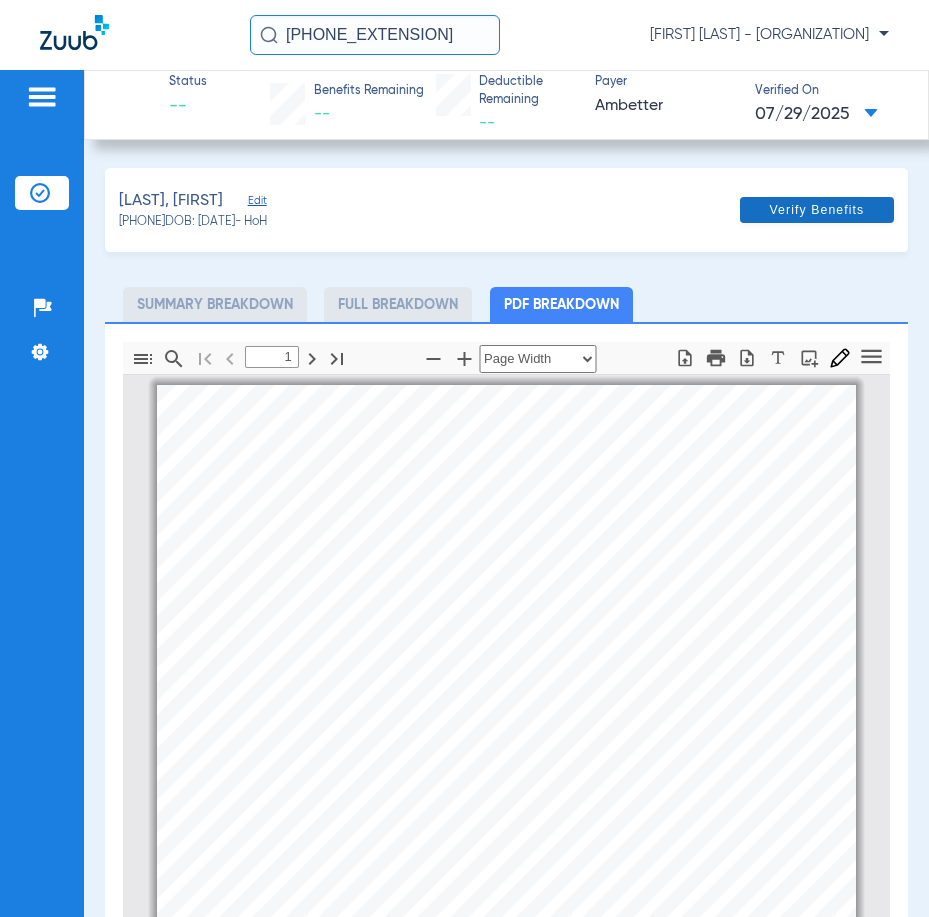 scroll, scrollTop: 10, scrollLeft: 0, axis: vertical 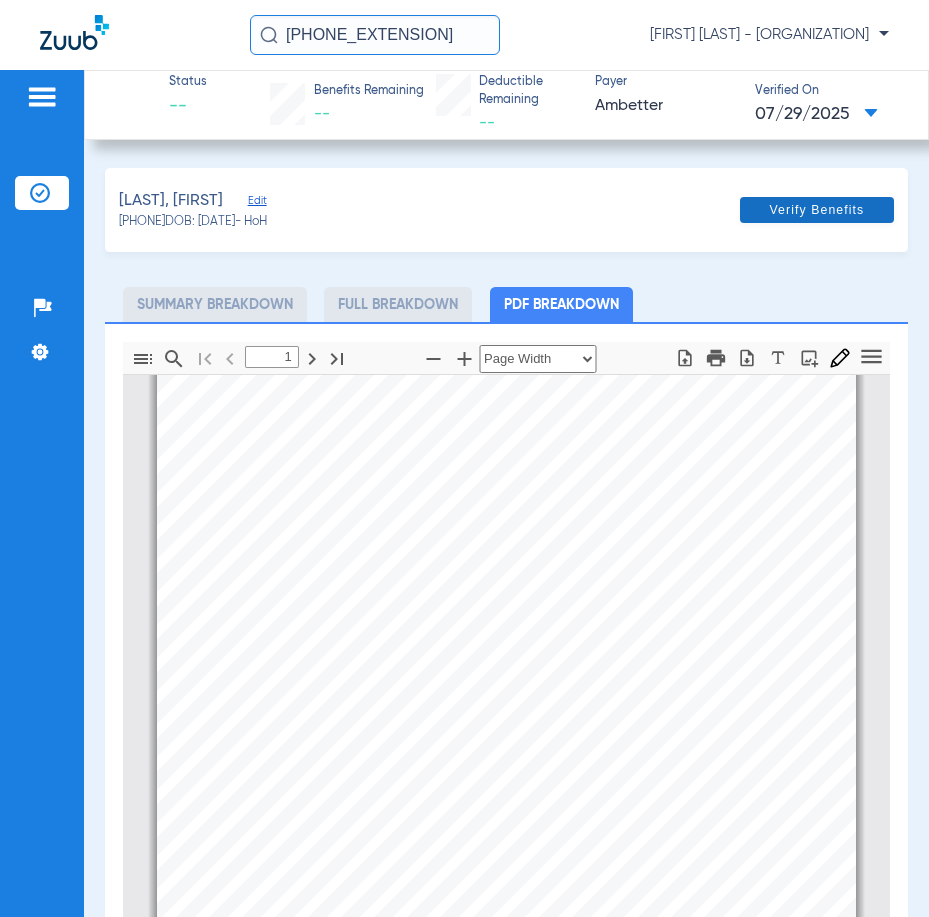 click on "Verify Benefits" 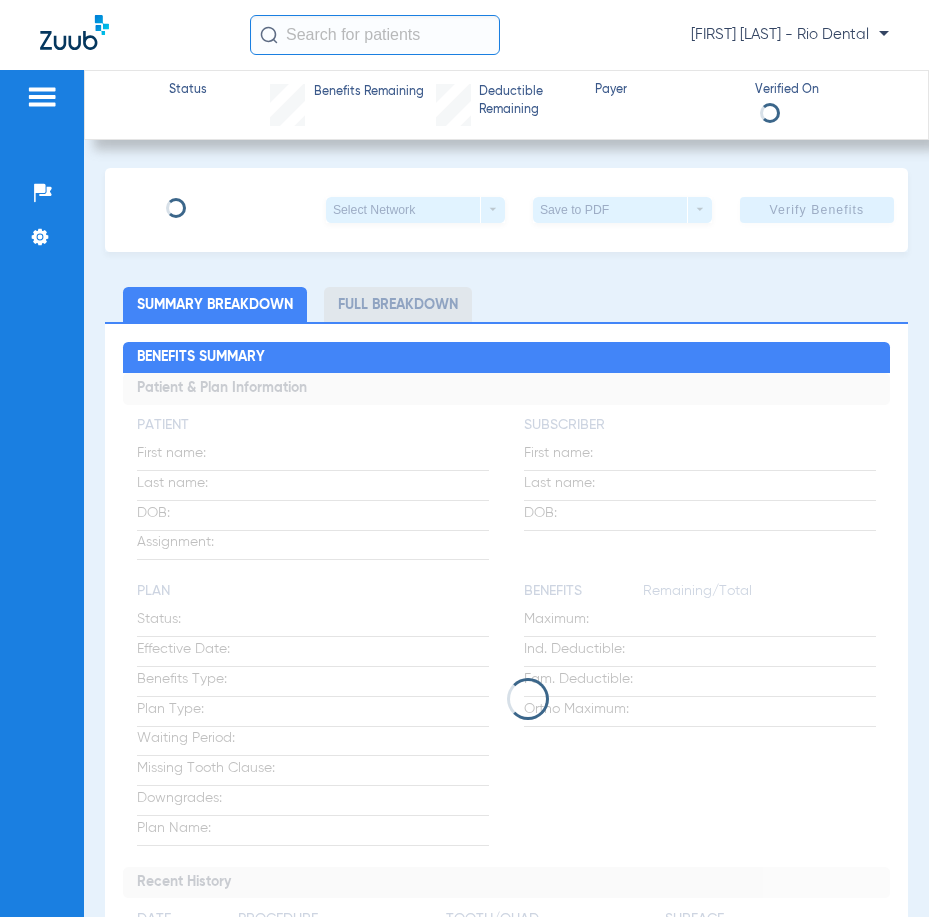 scroll, scrollTop: 0, scrollLeft: 0, axis: both 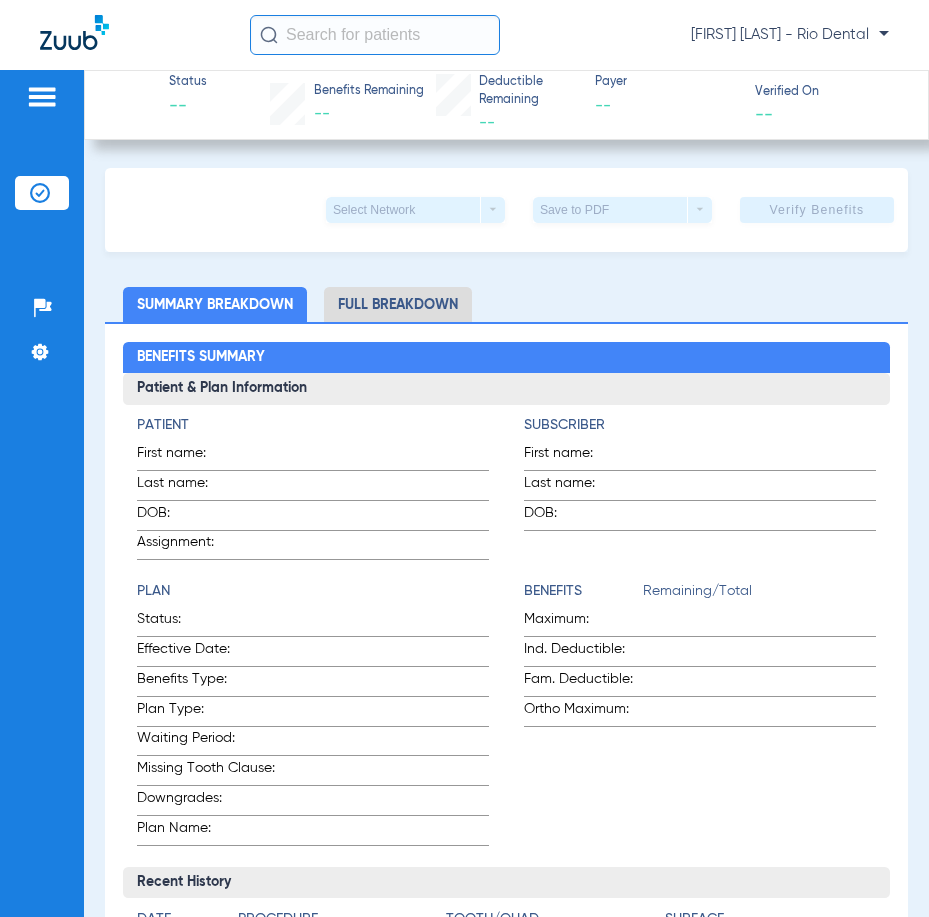 click 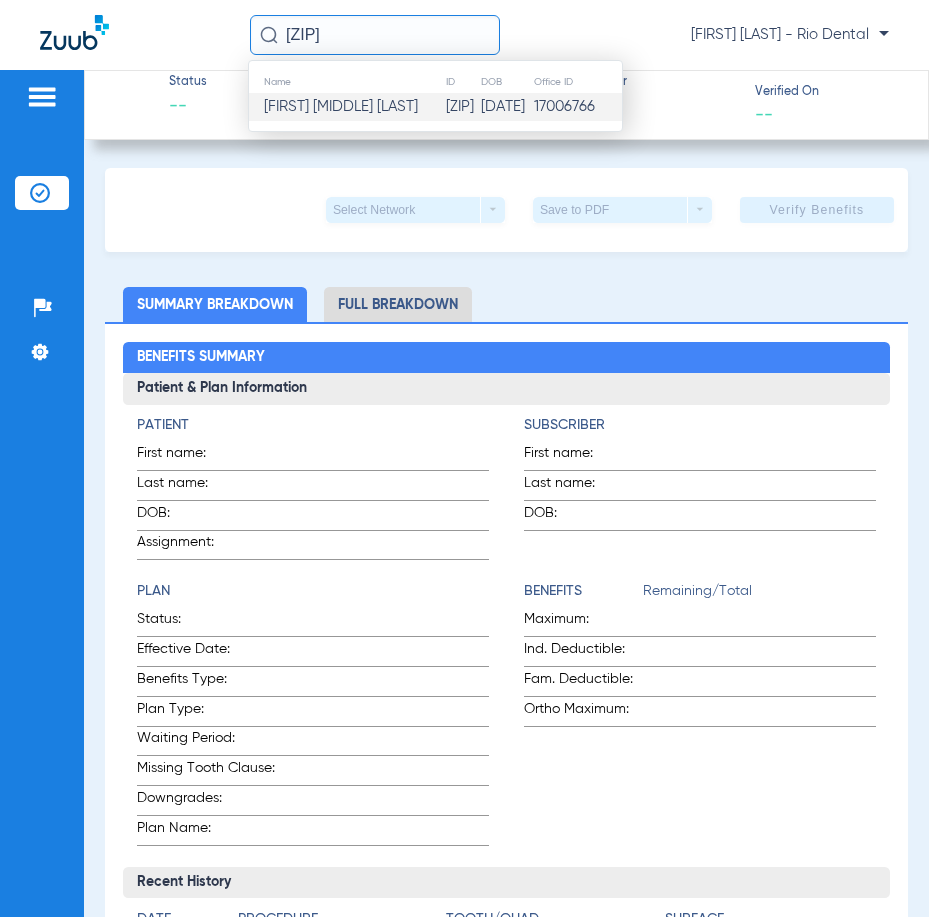 type on "18564" 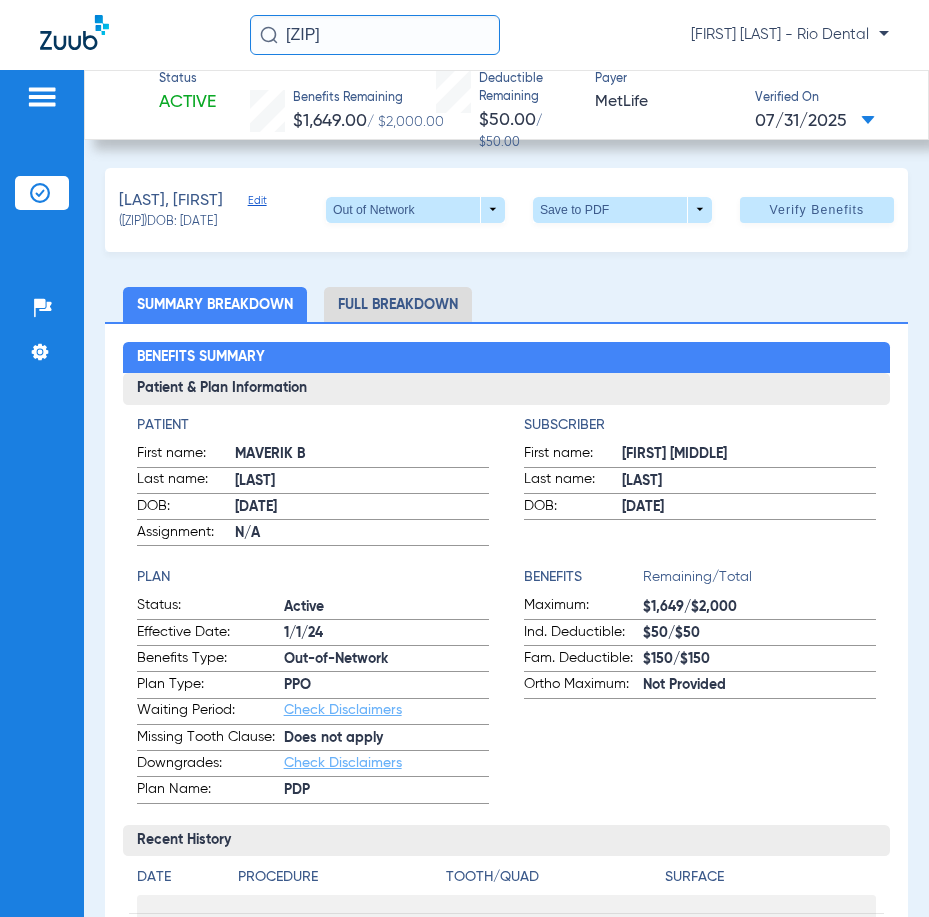 drag, startPoint x: 800, startPoint y: 212, endPoint x: 811, endPoint y: 212, distance: 11 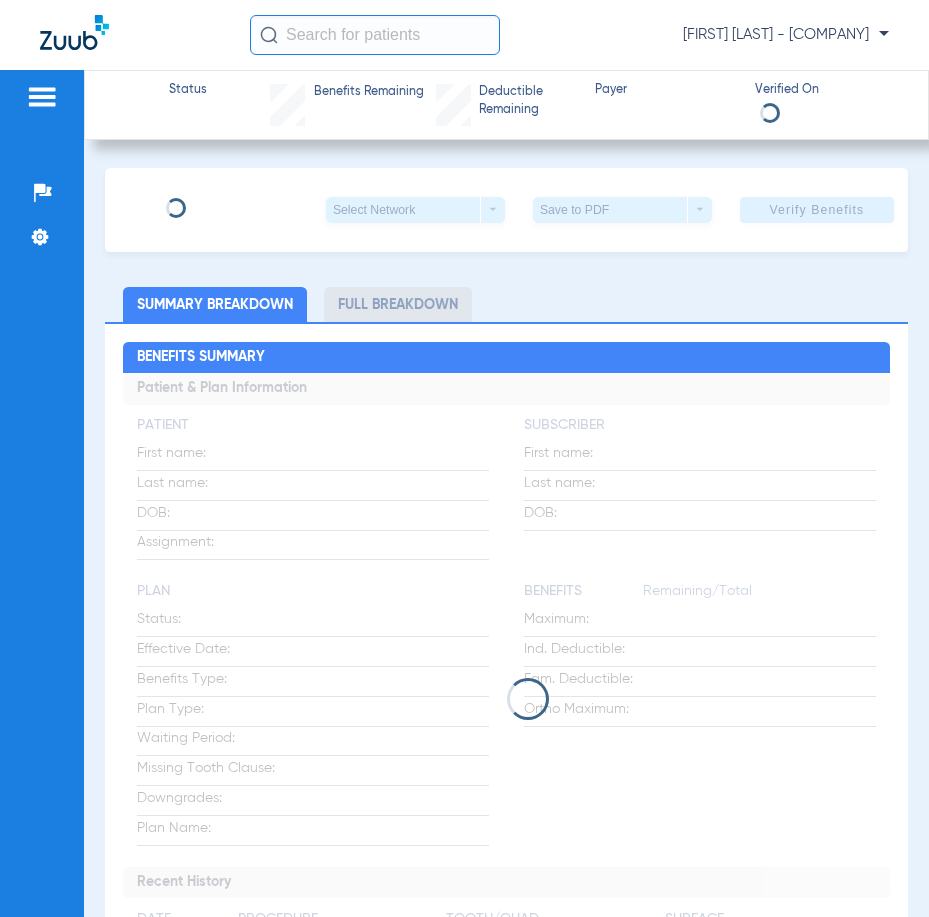 scroll, scrollTop: 0, scrollLeft: 0, axis: both 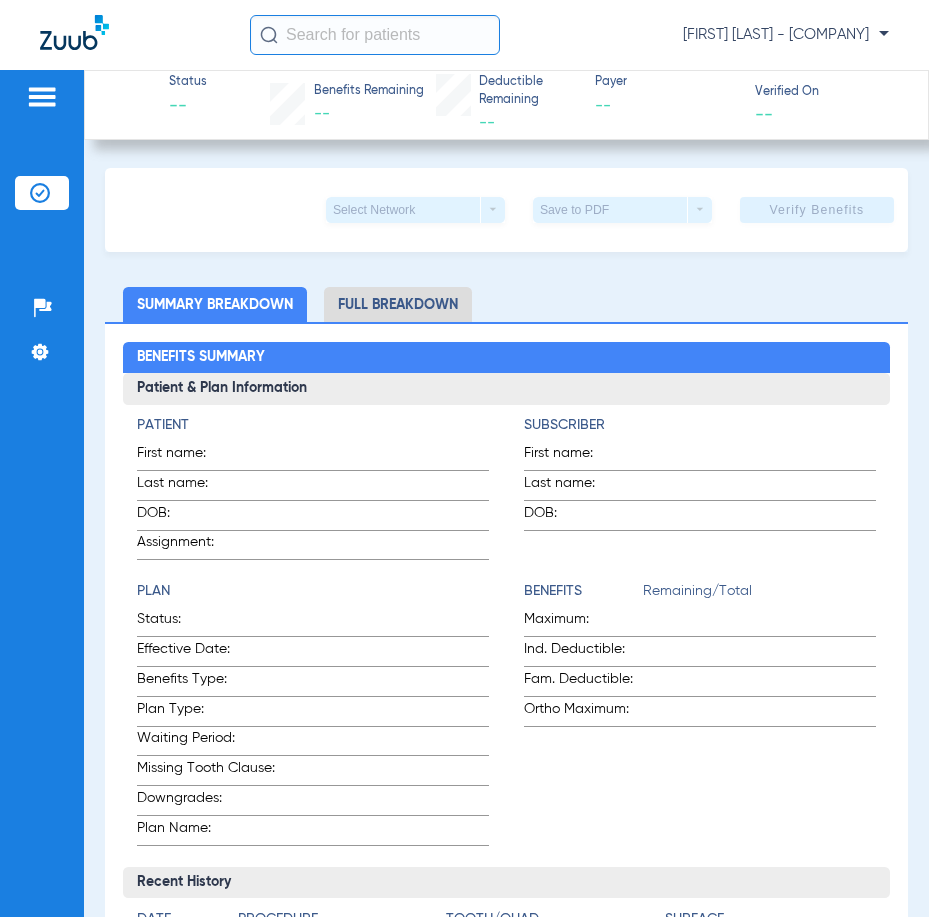 click 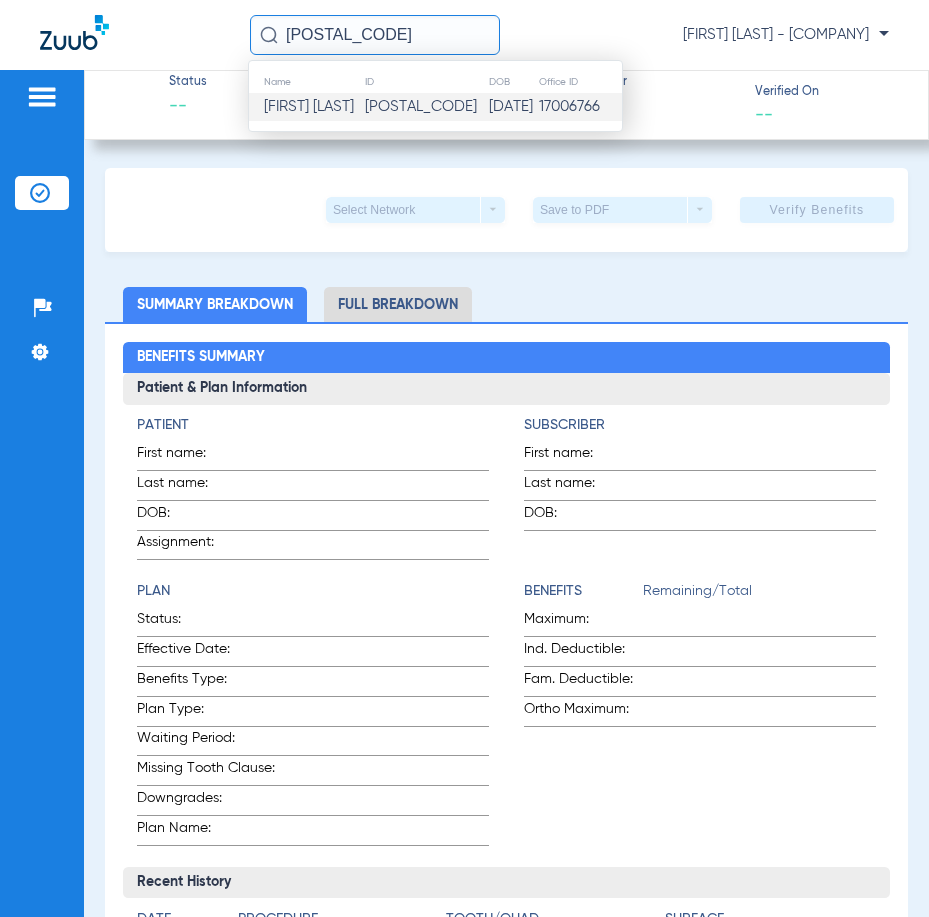 type on "20246" 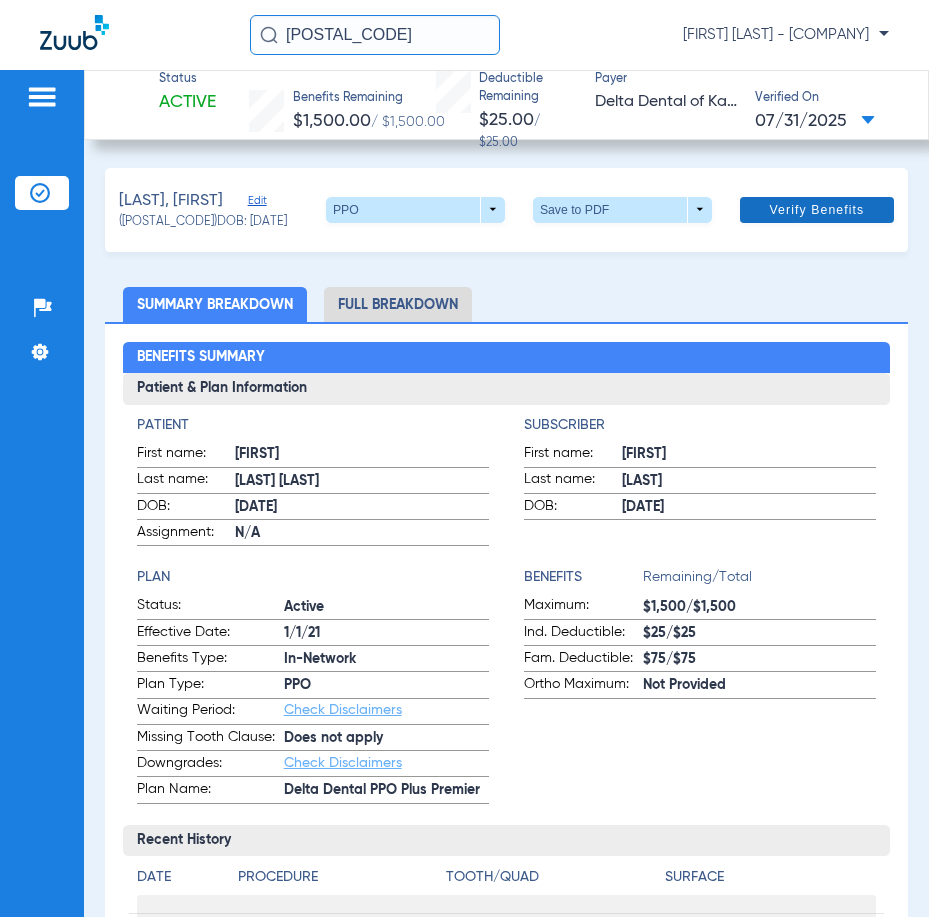 click on "Verify Benefits" 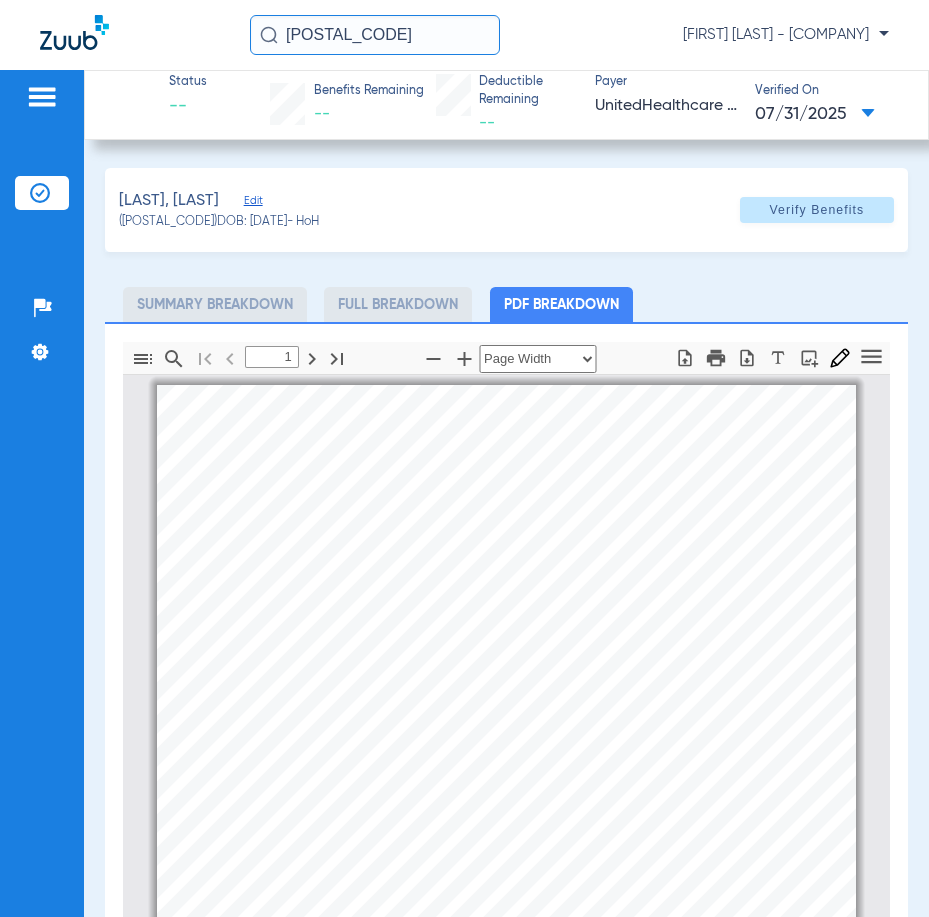 select on "page-width" 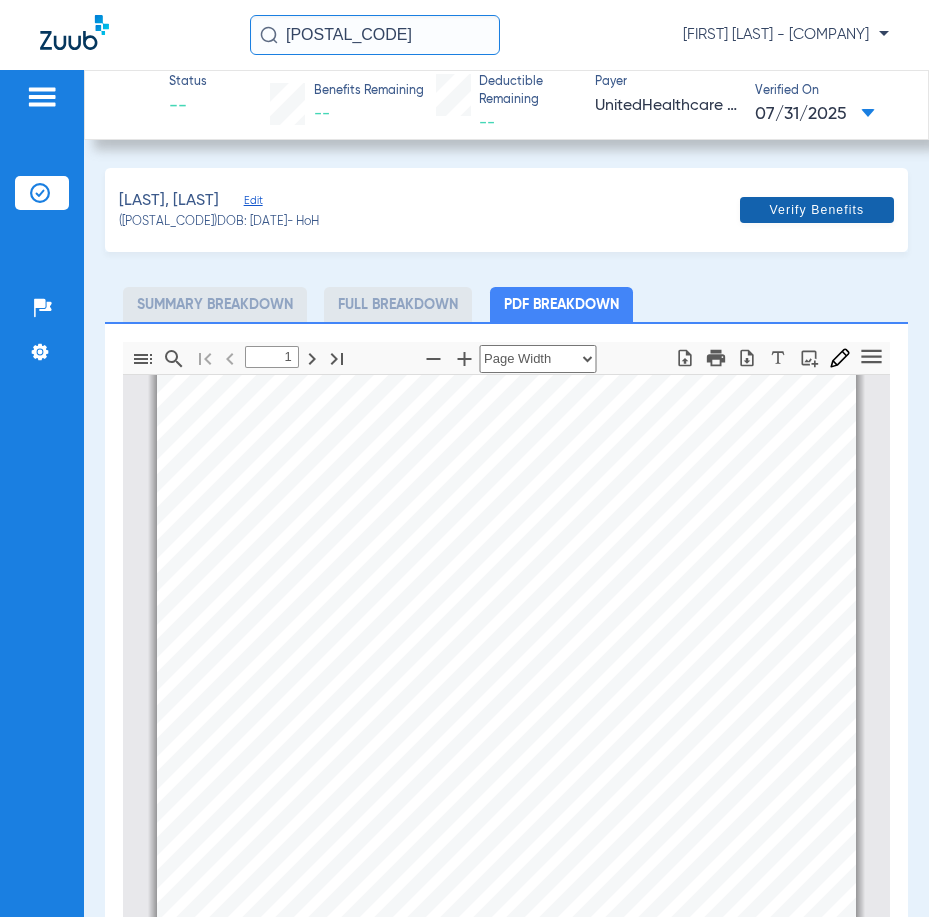 click on "Verify Benefits" 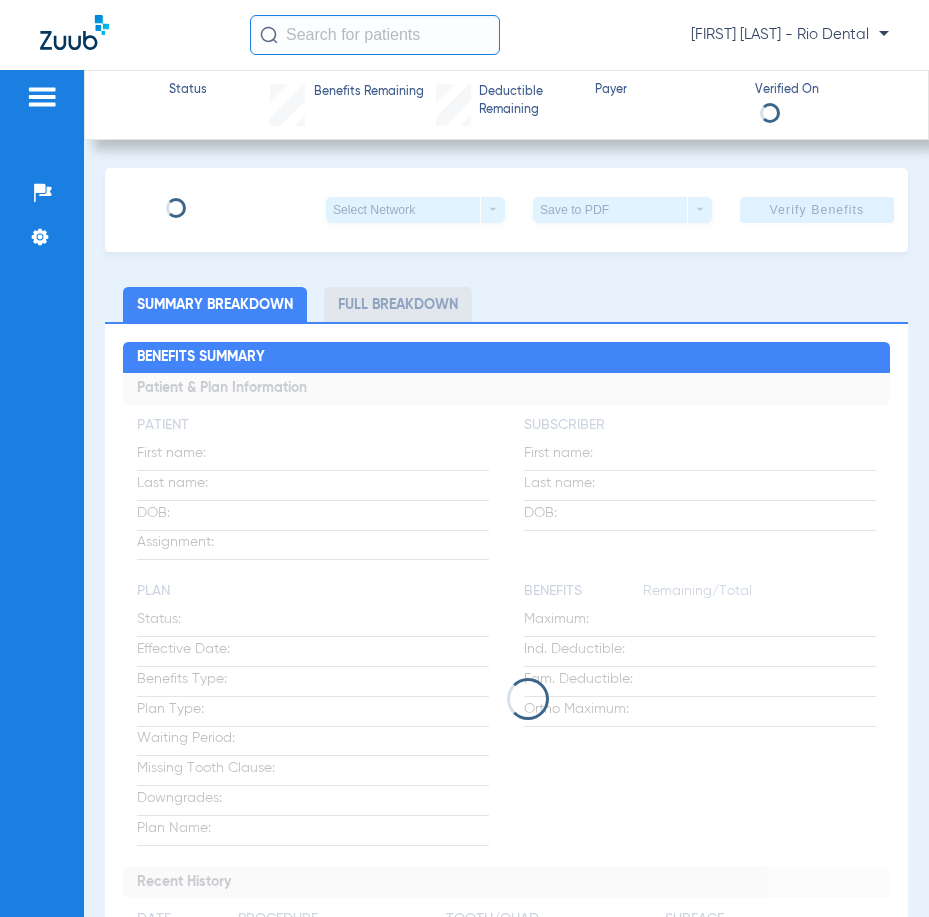 scroll, scrollTop: 0, scrollLeft: 0, axis: both 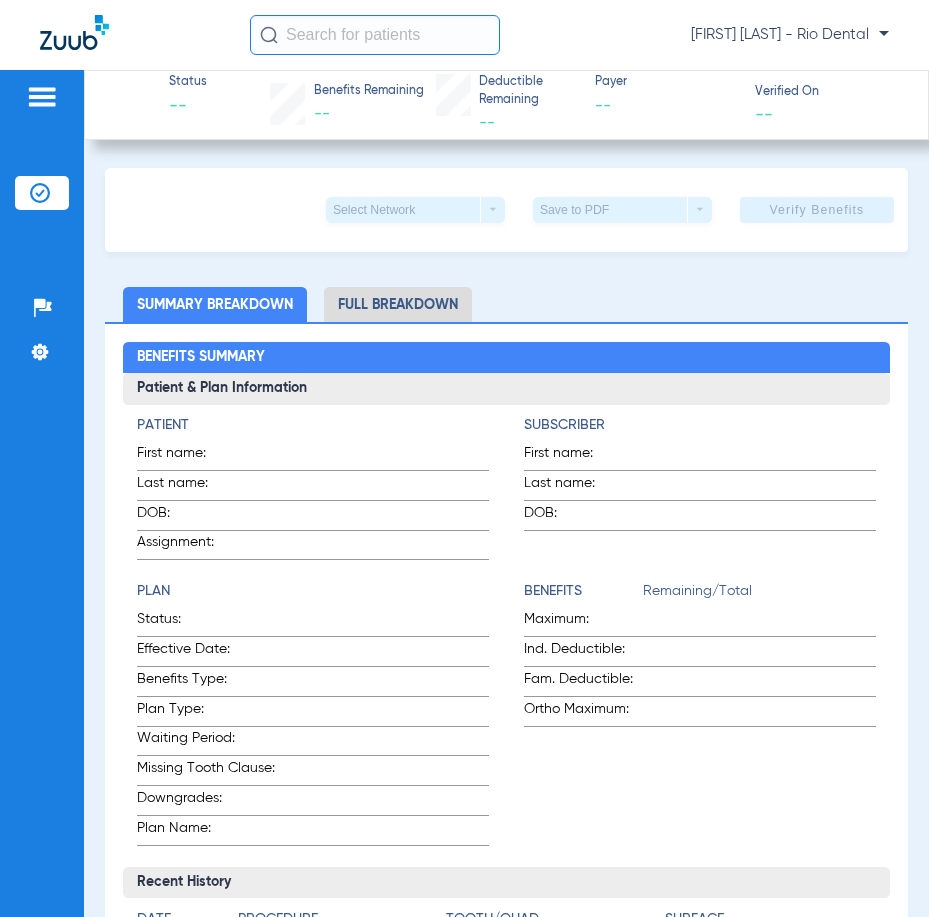 click 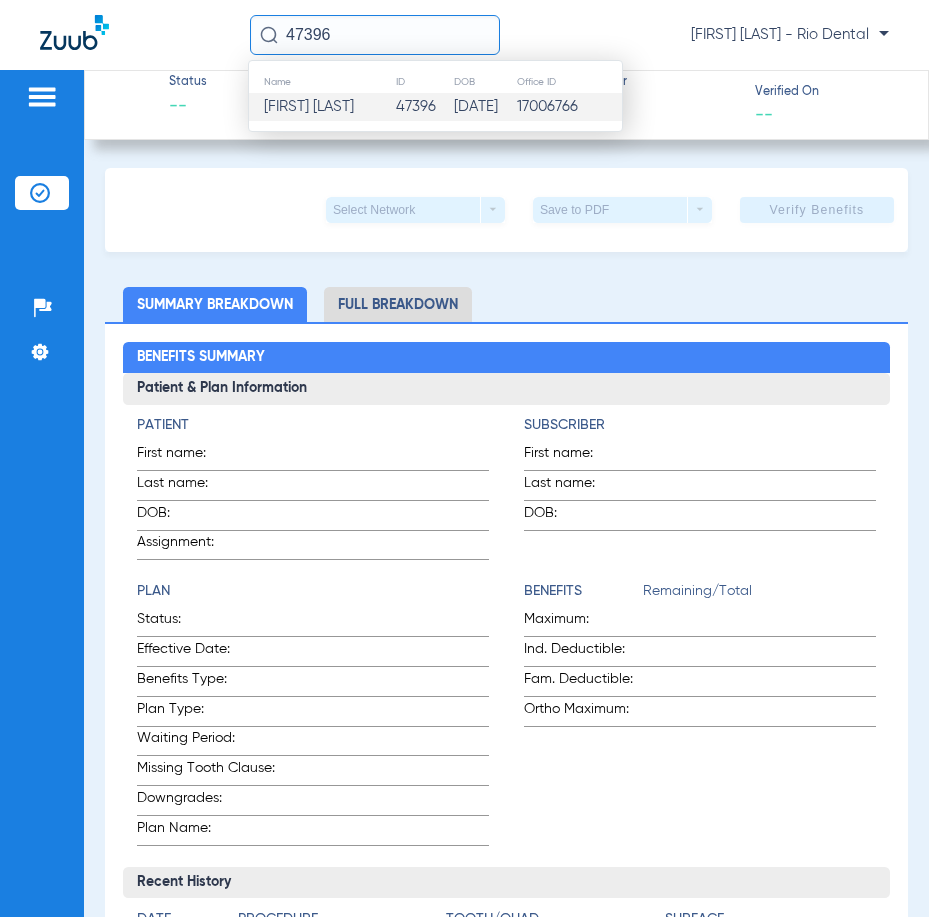 type on "47396" 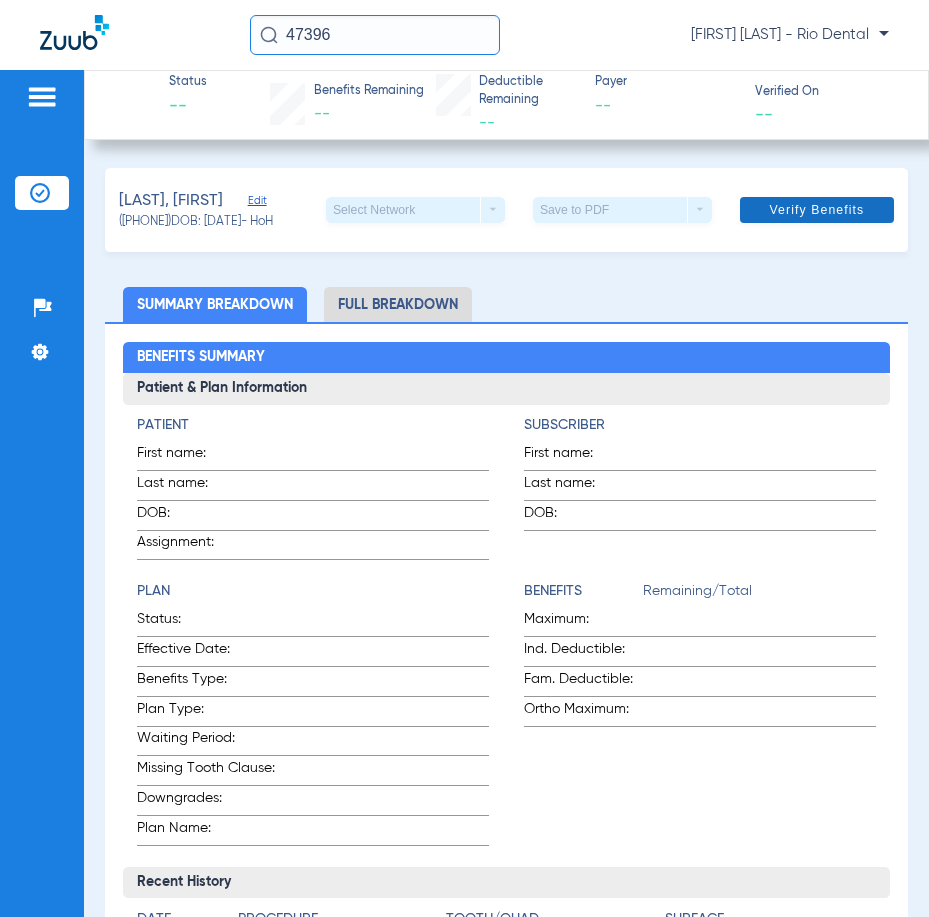 click on "Verify Benefits" 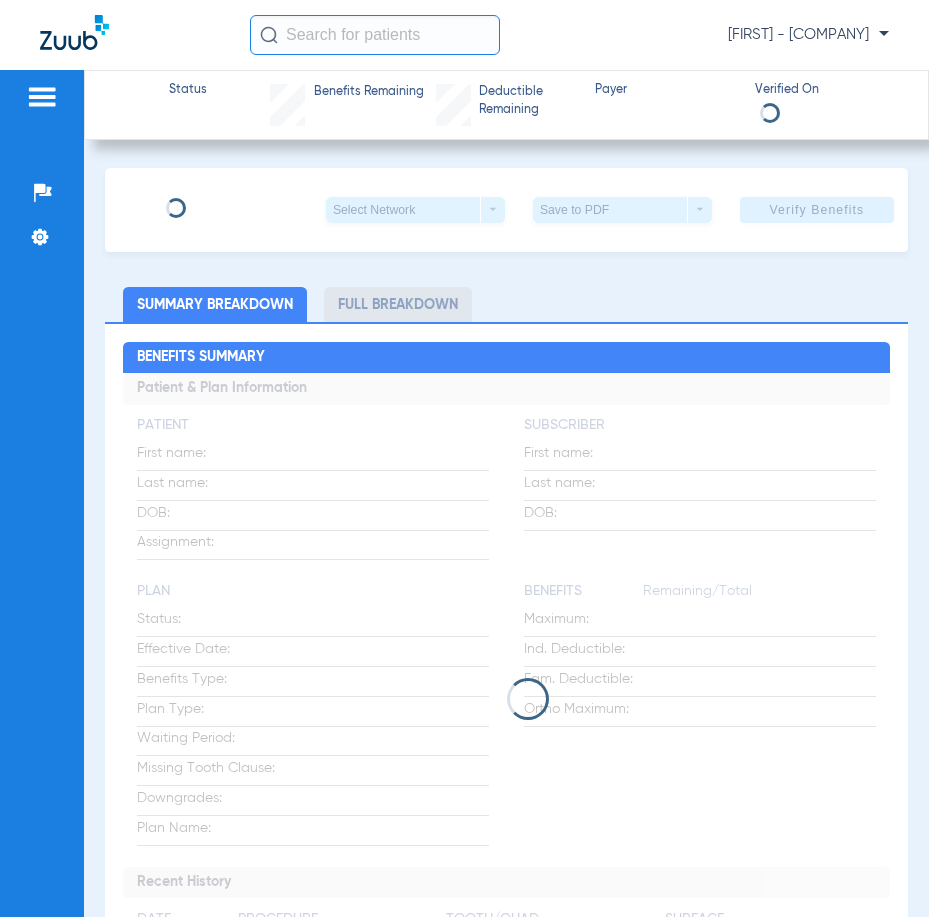 scroll, scrollTop: 0, scrollLeft: 0, axis: both 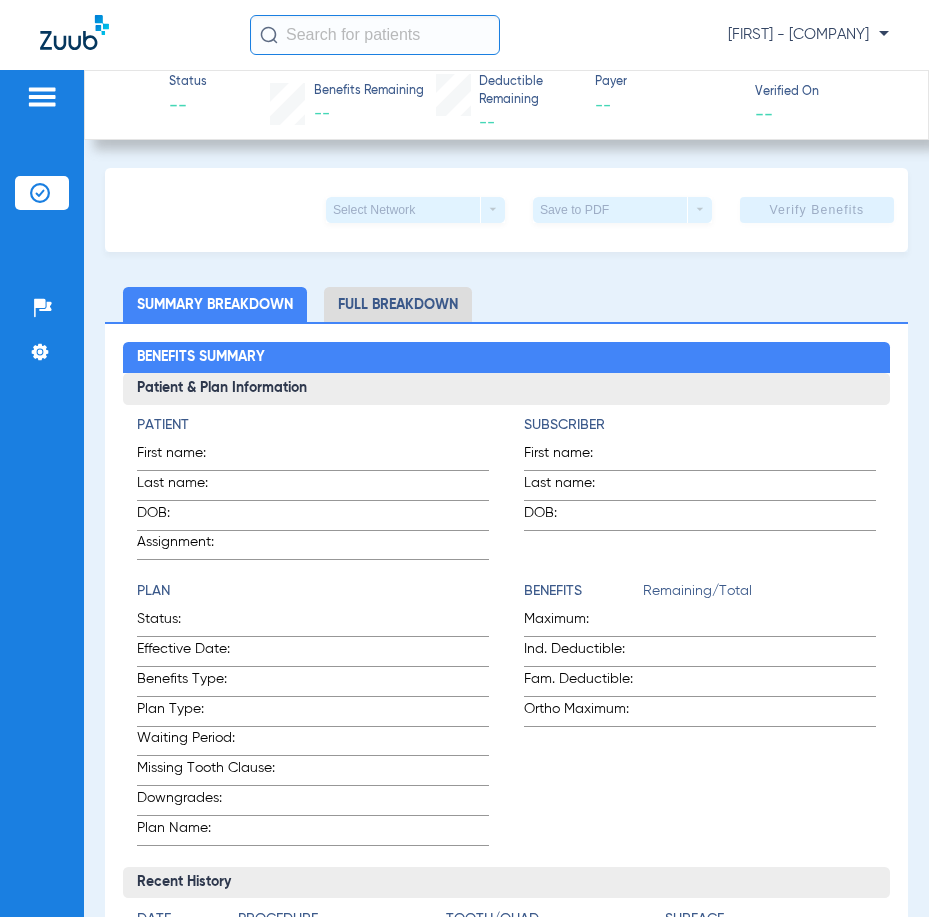 click 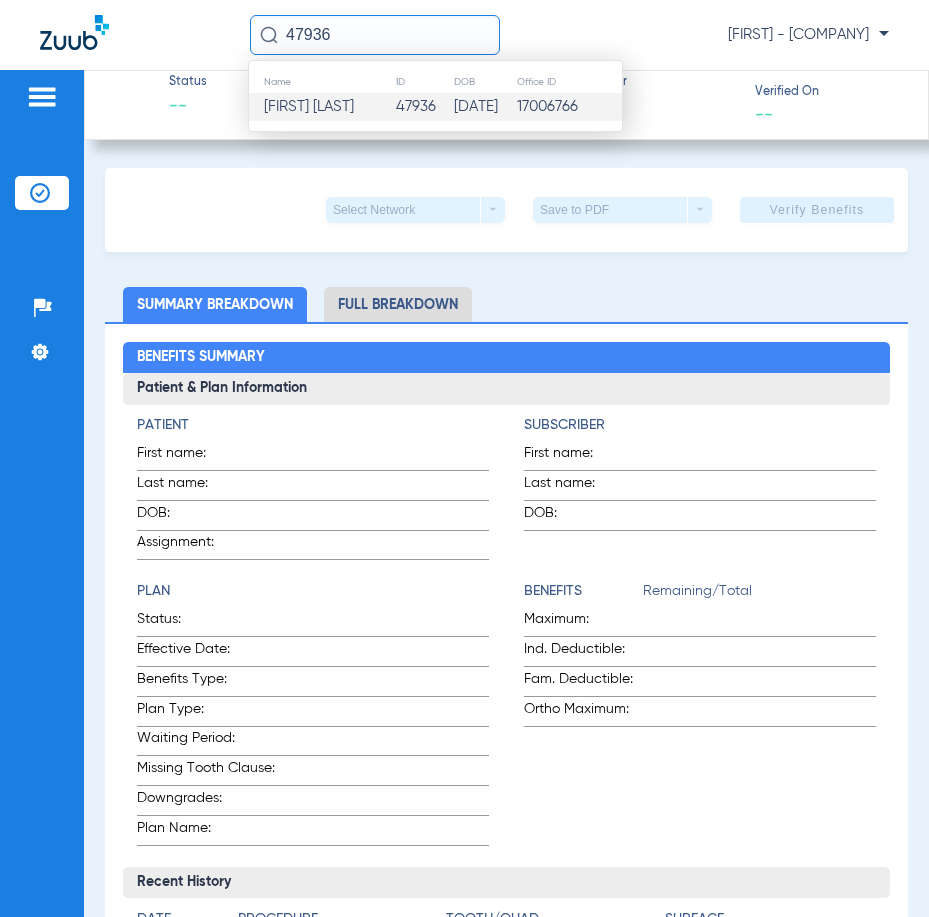 type on "47936" 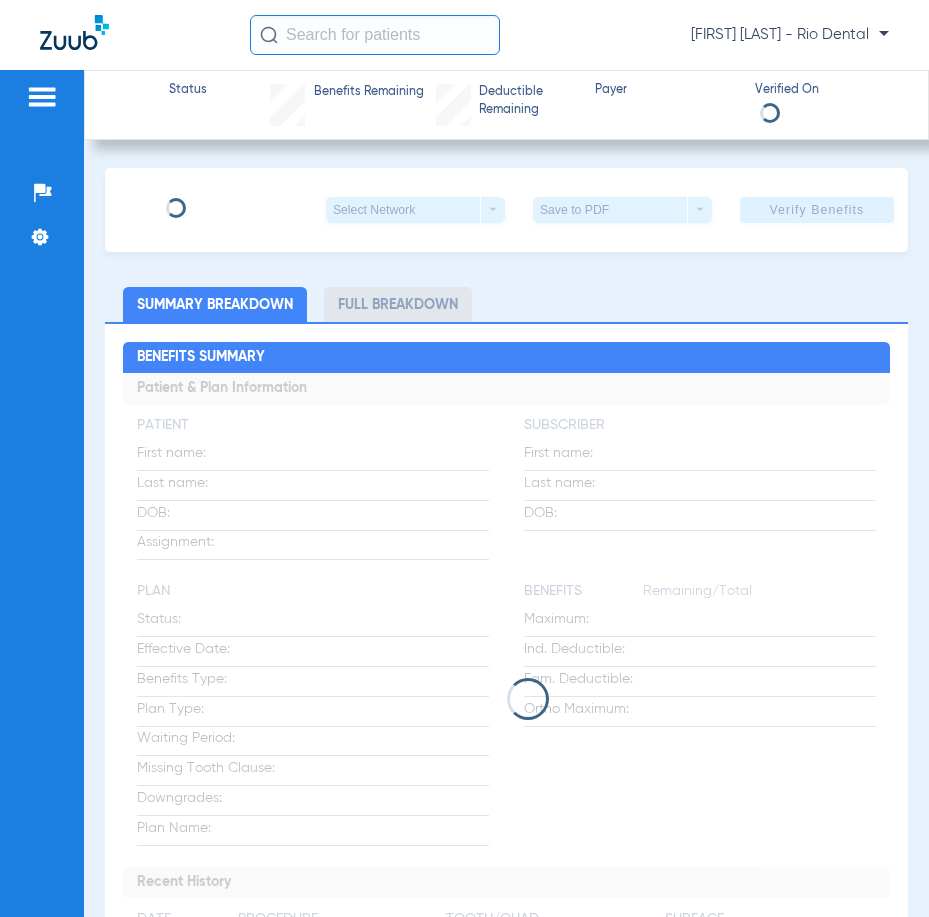 scroll, scrollTop: 0, scrollLeft: 0, axis: both 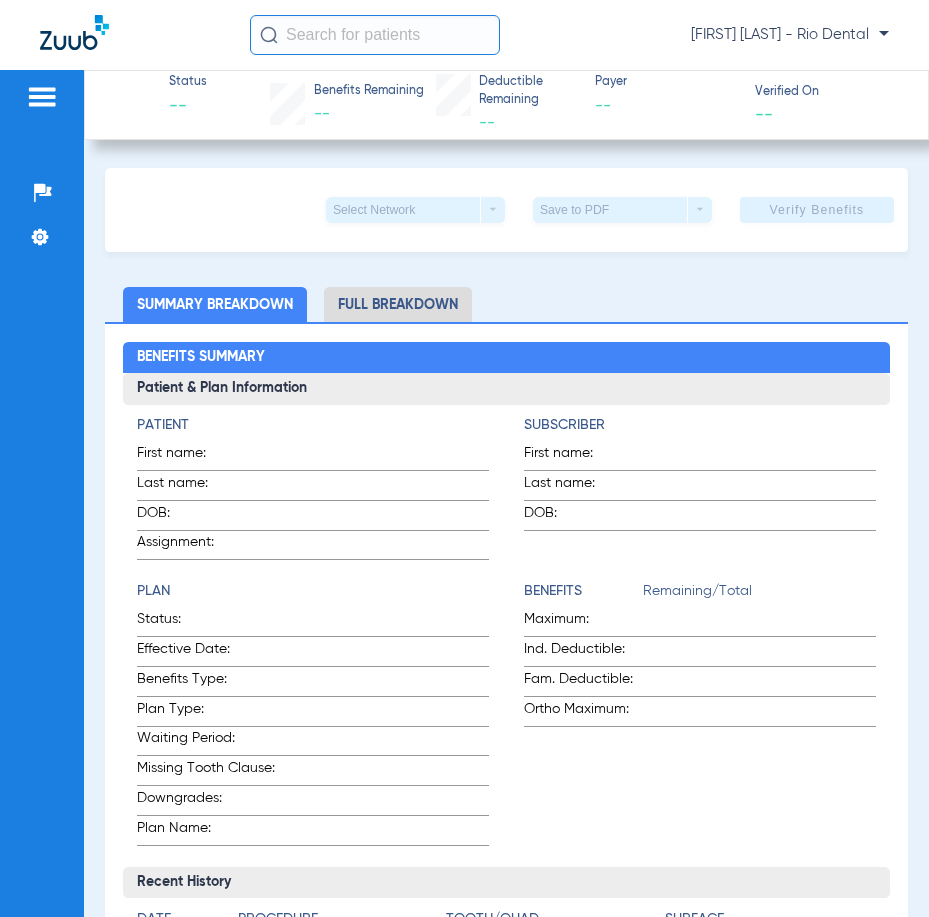 click 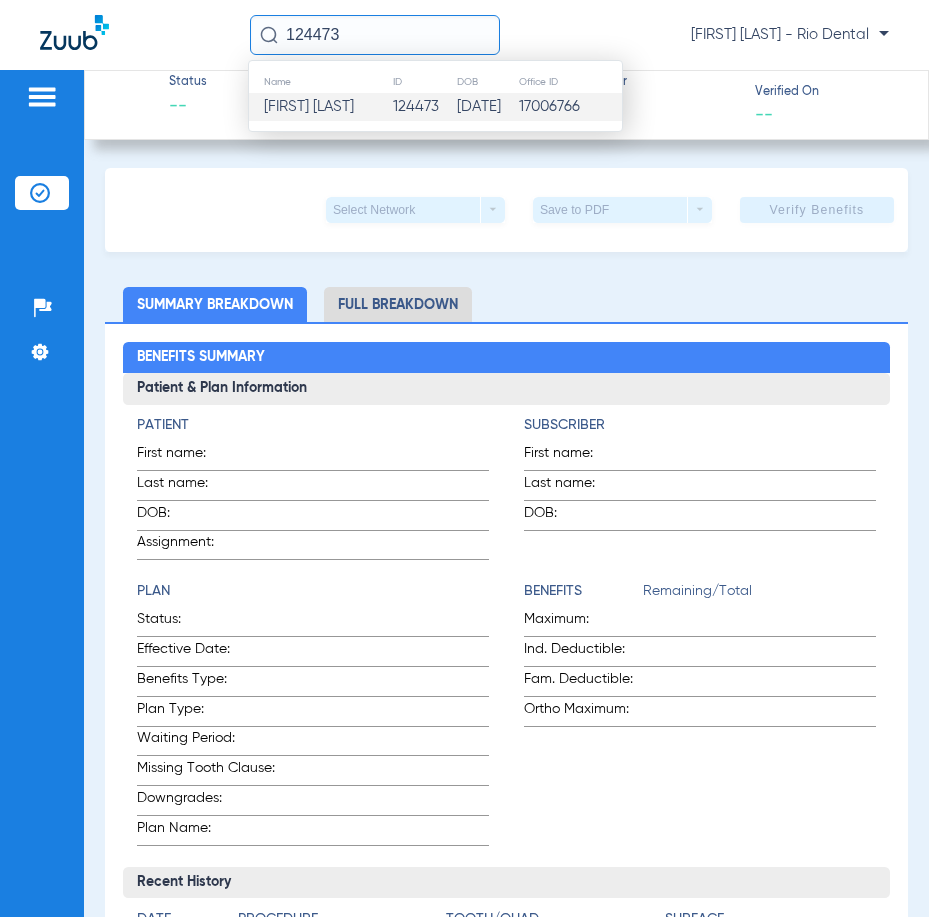 type on "124473" 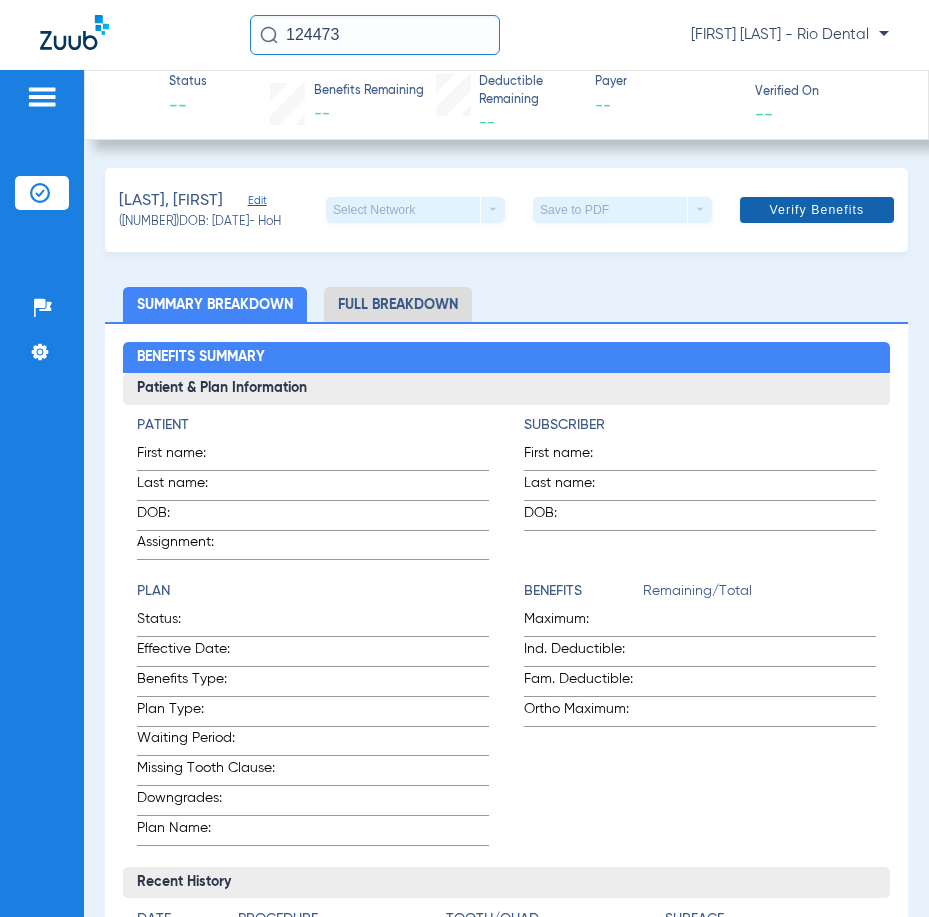 click 